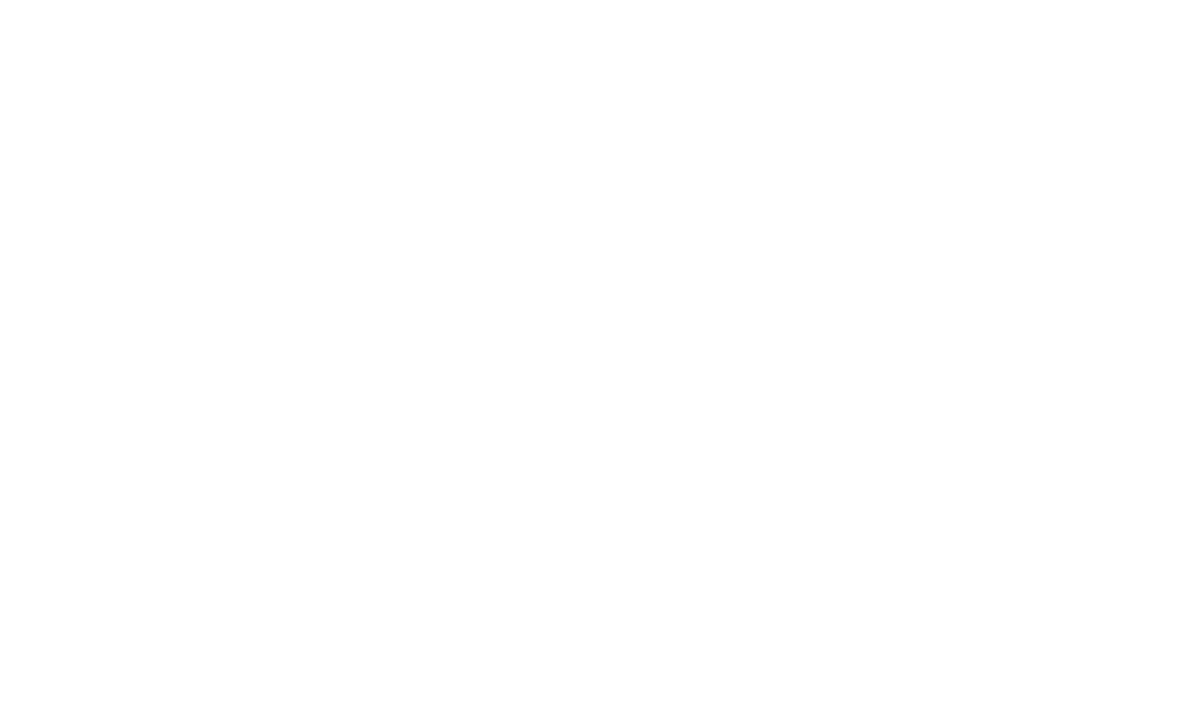 scroll, scrollTop: 0, scrollLeft: 0, axis: both 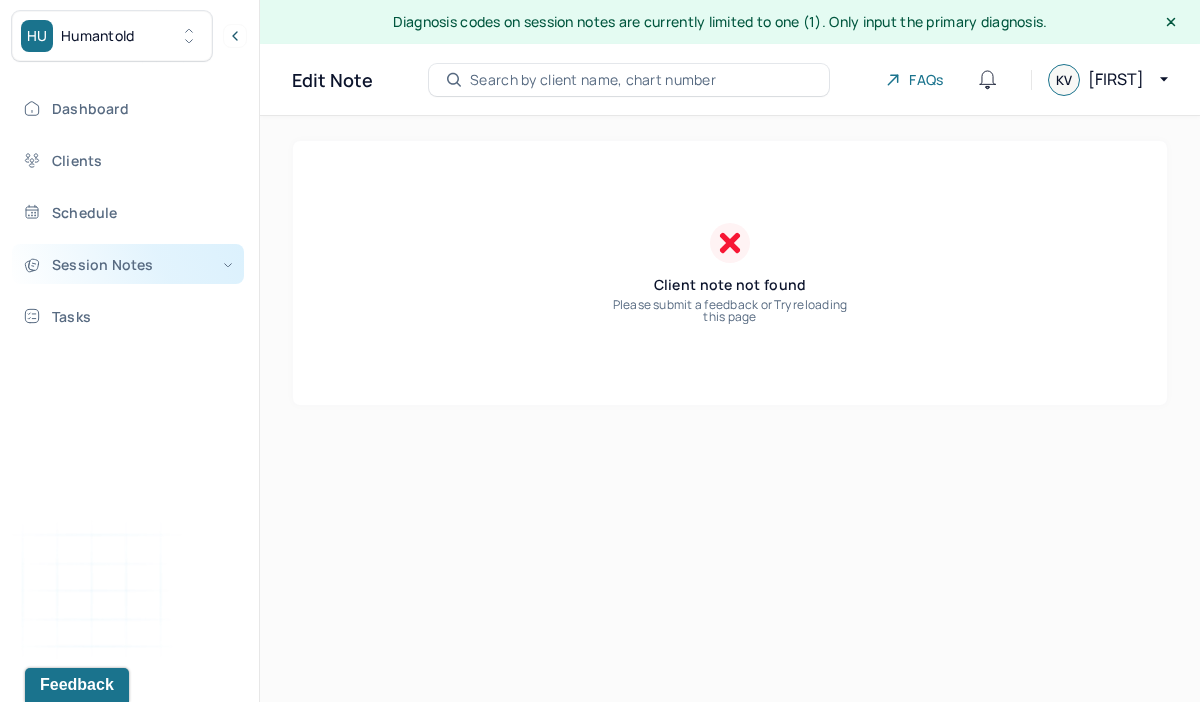 click on "Session Notes" at bounding box center [128, 264] 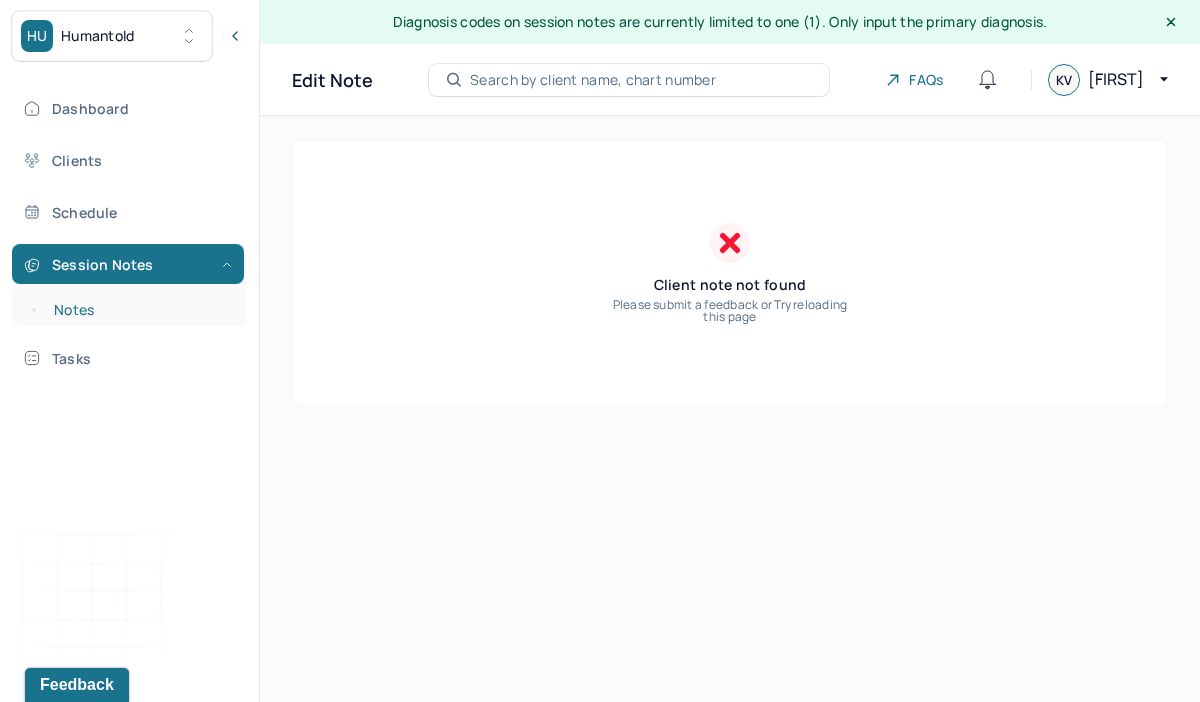 click on "Notes" at bounding box center (139, 310) 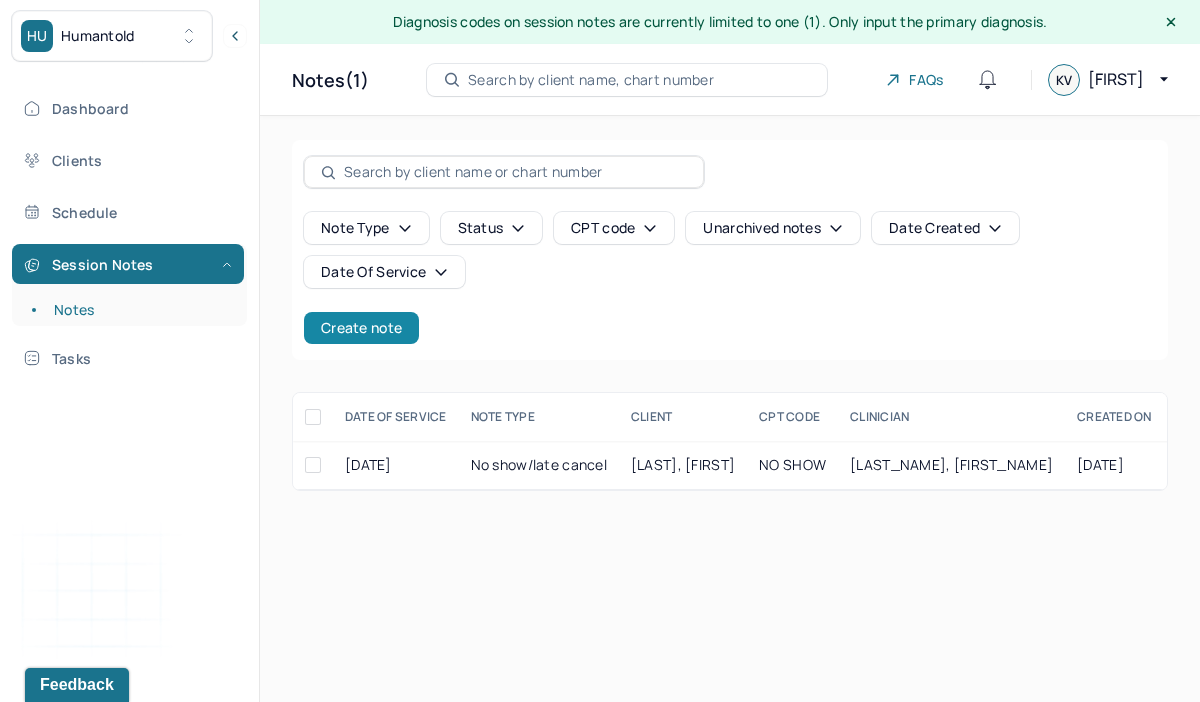 click on "Create note" at bounding box center (361, 328) 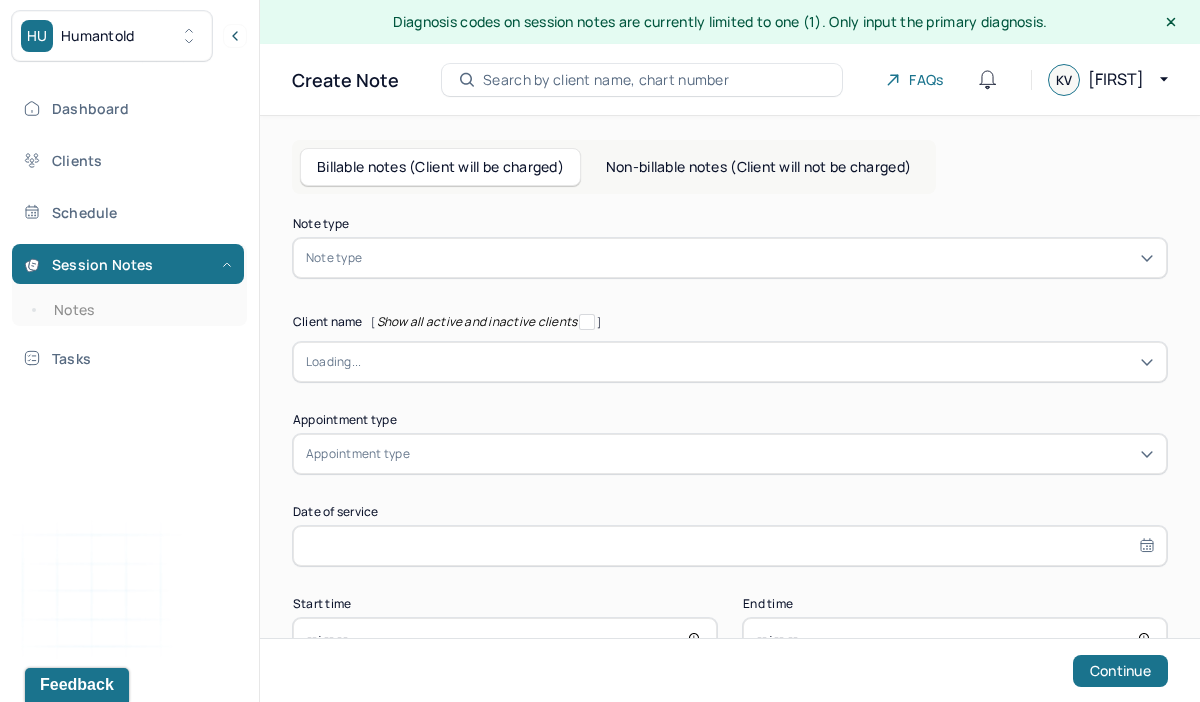 click at bounding box center (760, 258) 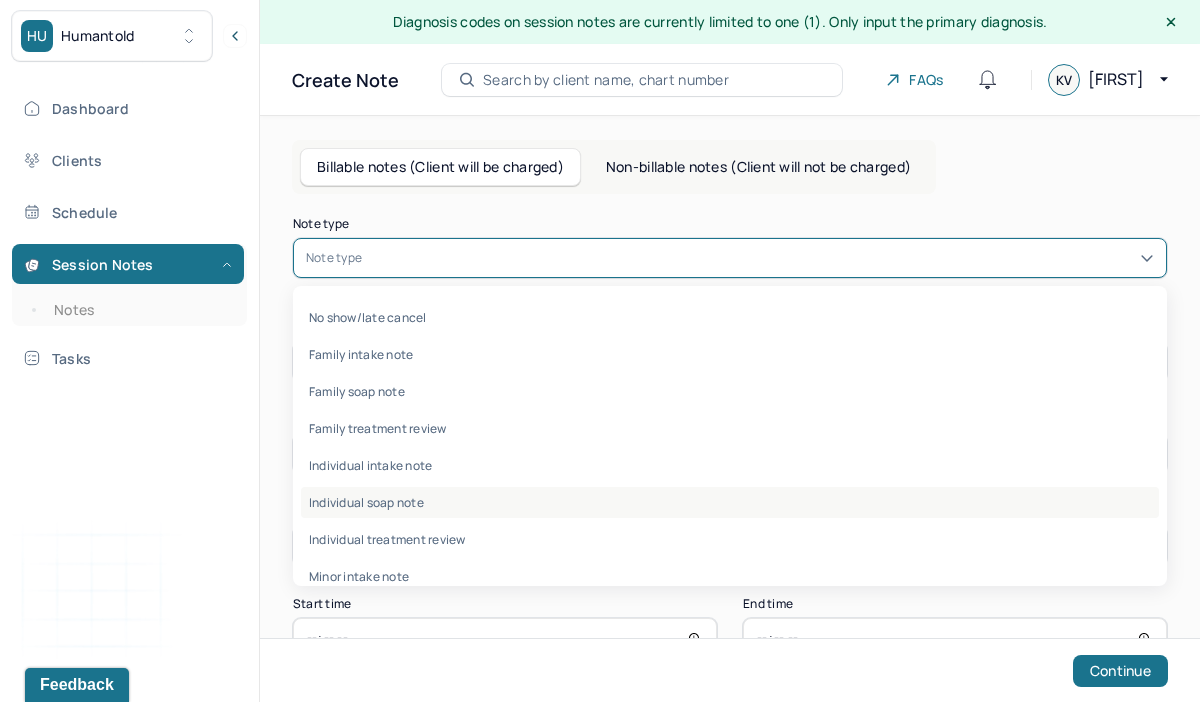 click on "Individual soap note" at bounding box center [730, 502] 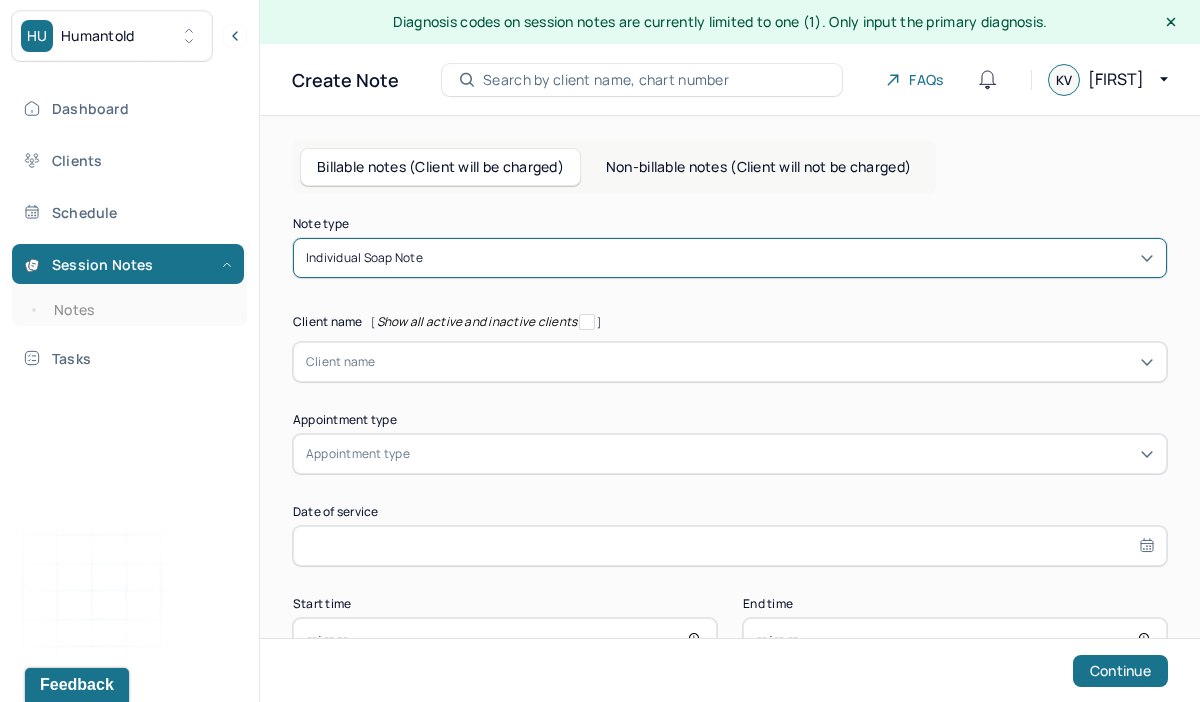 click at bounding box center [765, 362] 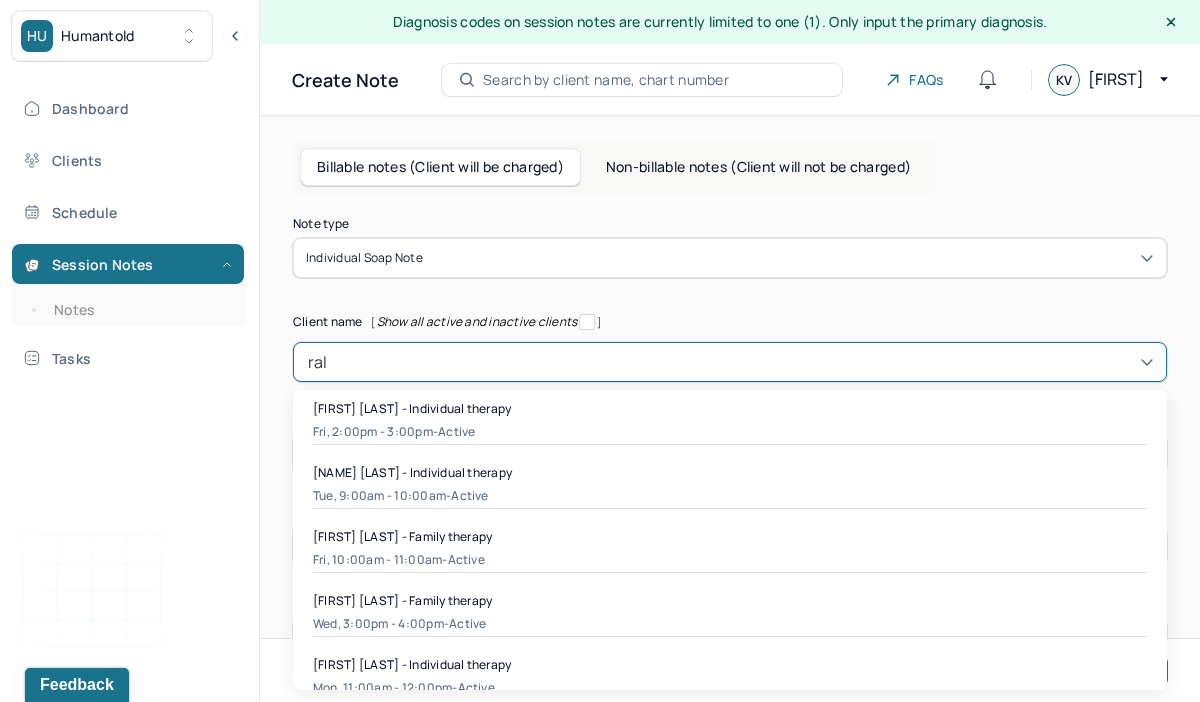 scroll, scrollTop: 0, scrollLeft: 0, axis: both 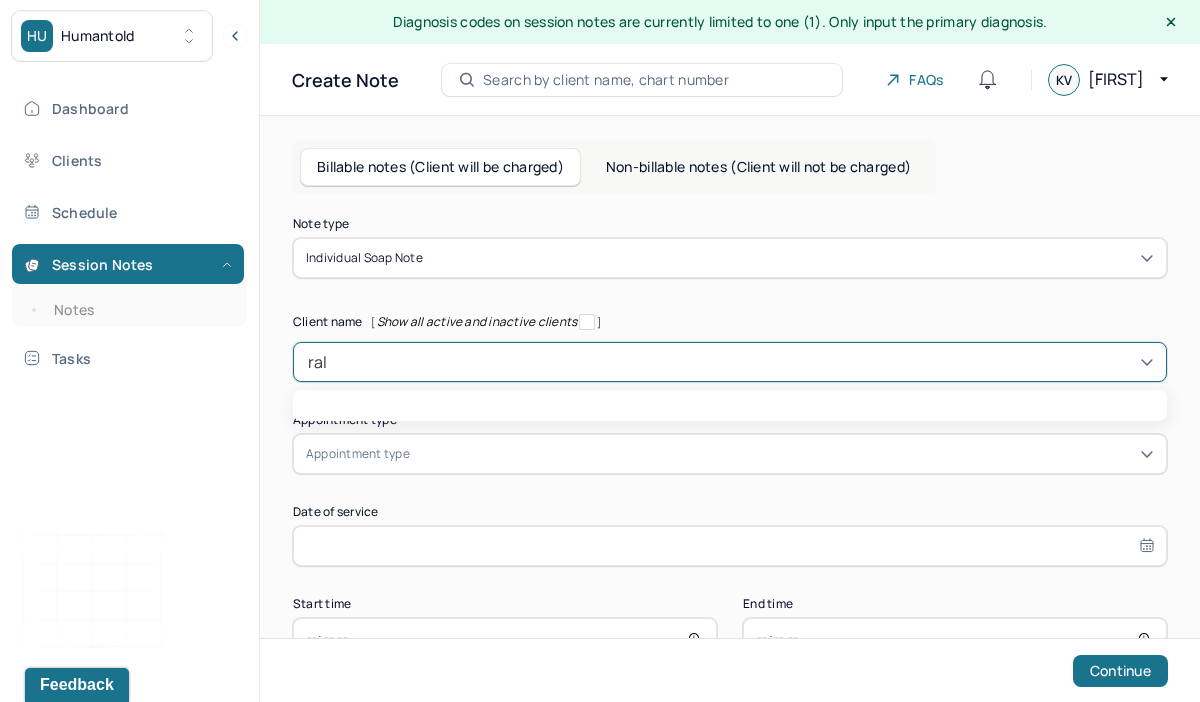 type on "ralp" 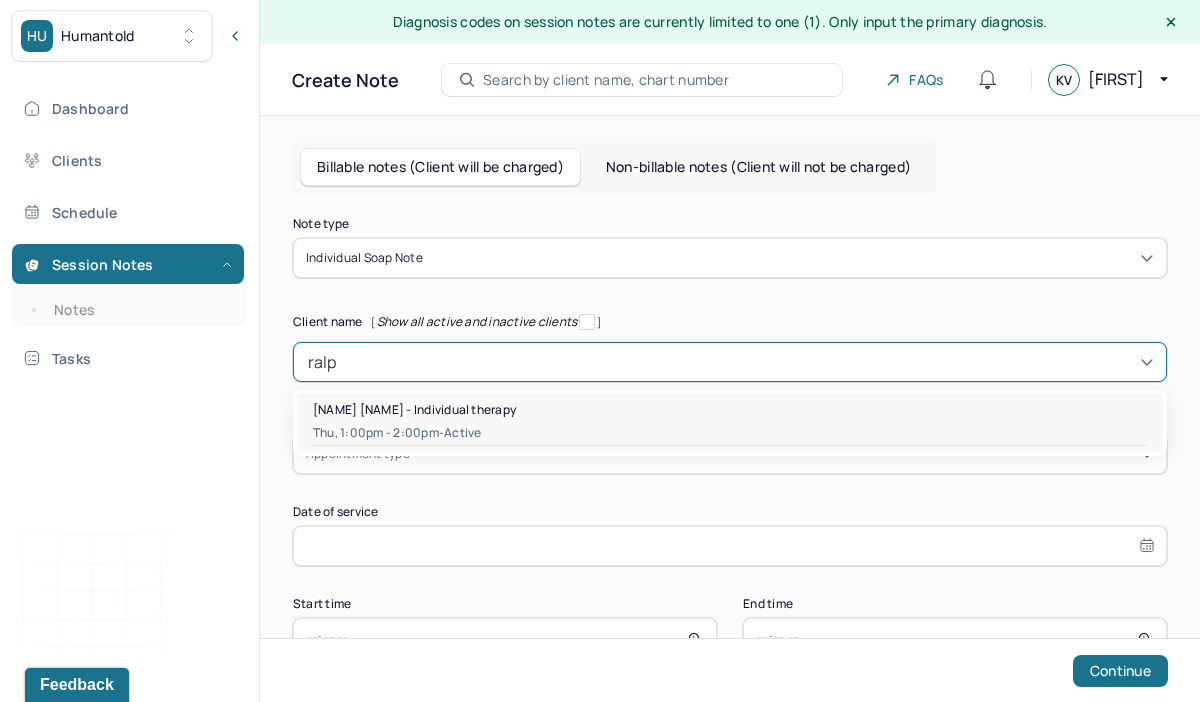 click on "active" at bounding box center (462, 433) 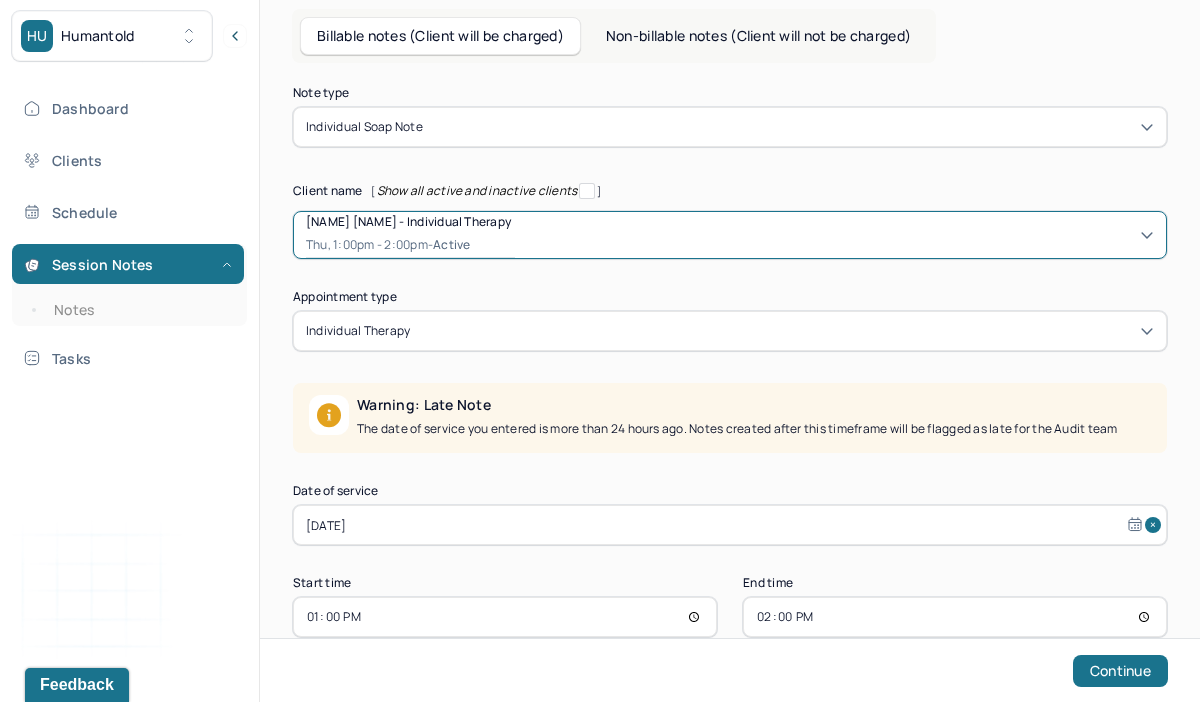 scroll, scrollTop: 150, scrollLeft: 0, axis: vertical 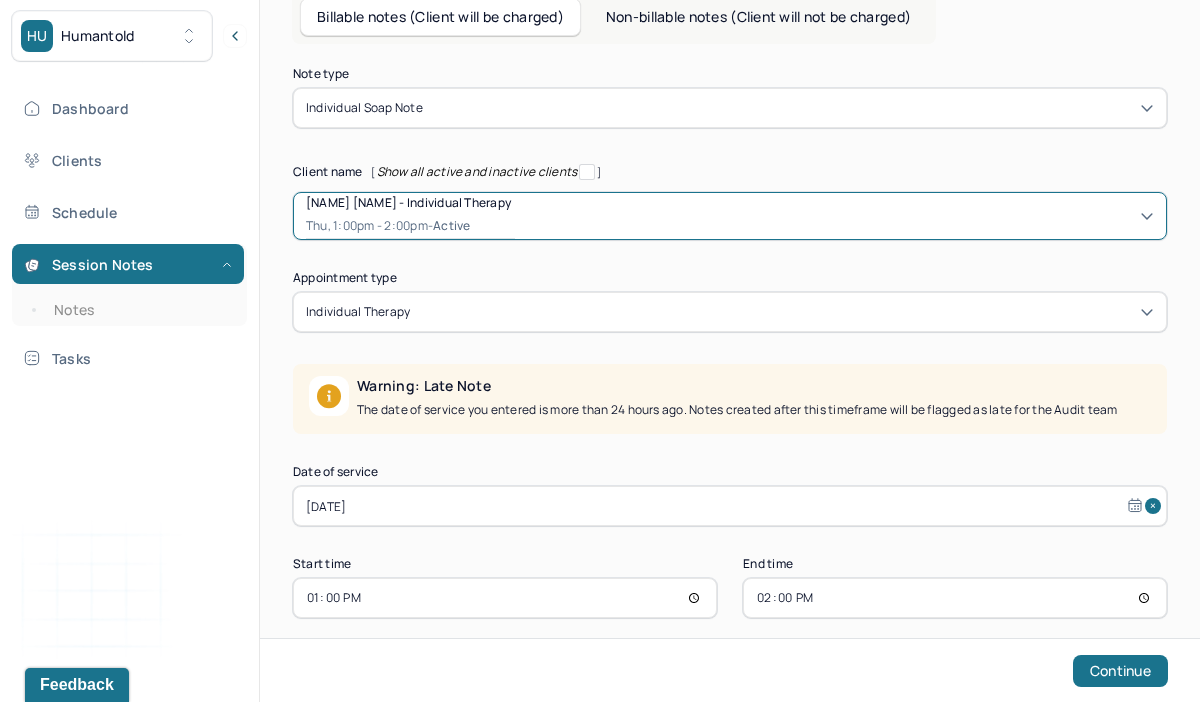 click on "[DATE]" at bounding box center (730, 506) 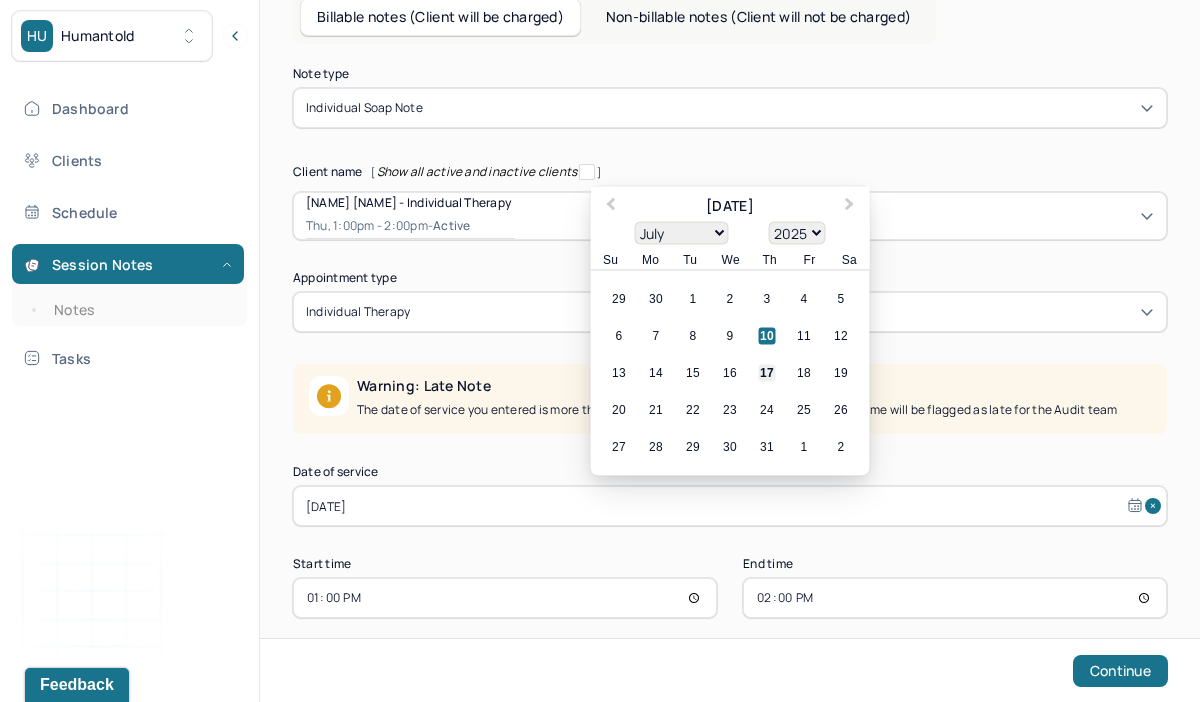 click on "17" at bounding box center (767, 373) 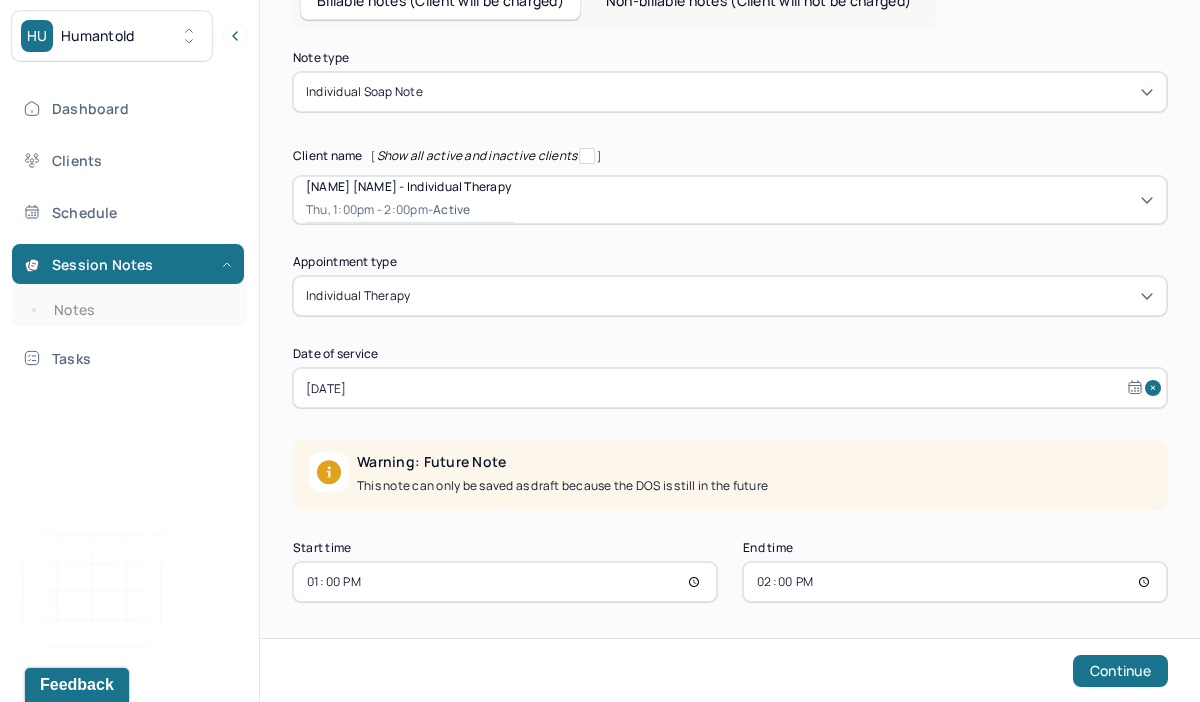 scroll, scrollTop: 171, scrollLeft: 0, axis: vertical 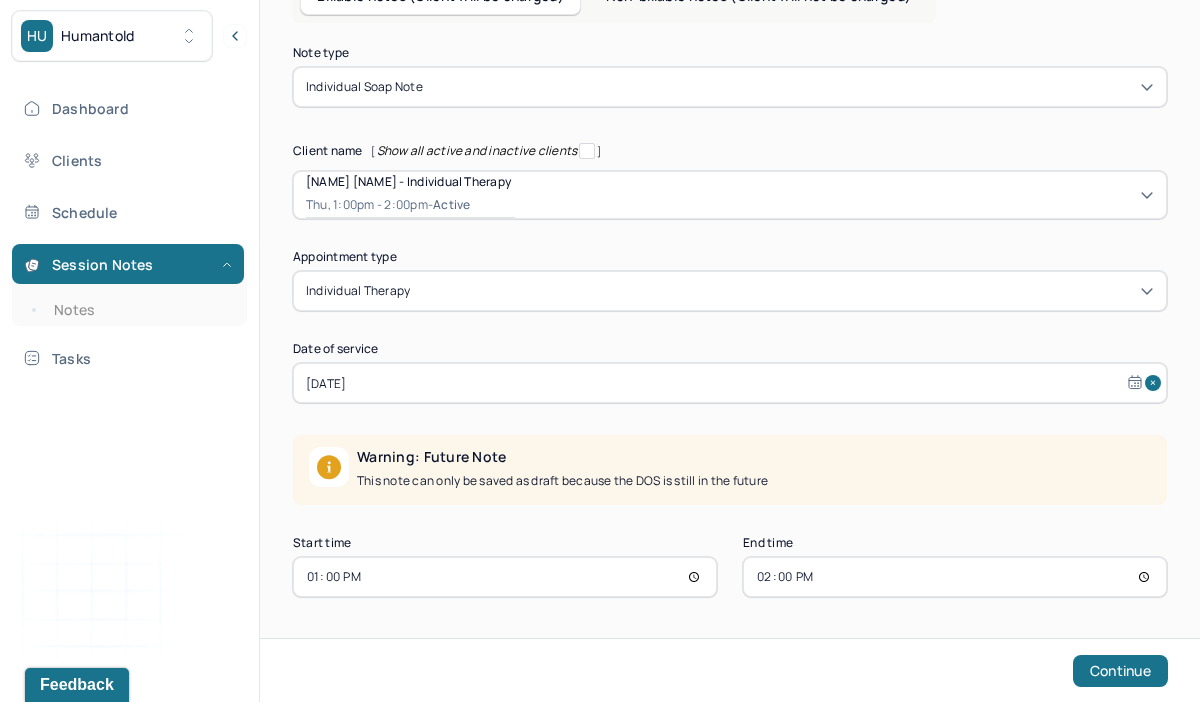 click on "[DATE]" at bounding box center [730, 383] 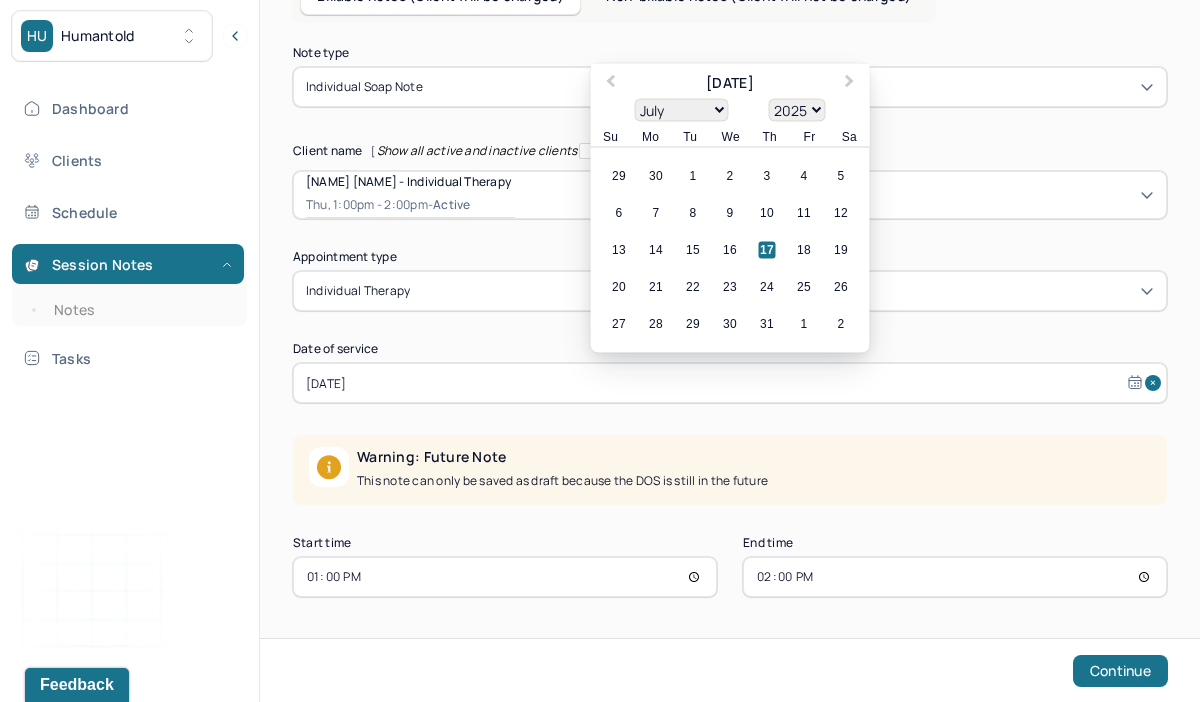 click on "13:00" at bounding box center (505, 577) 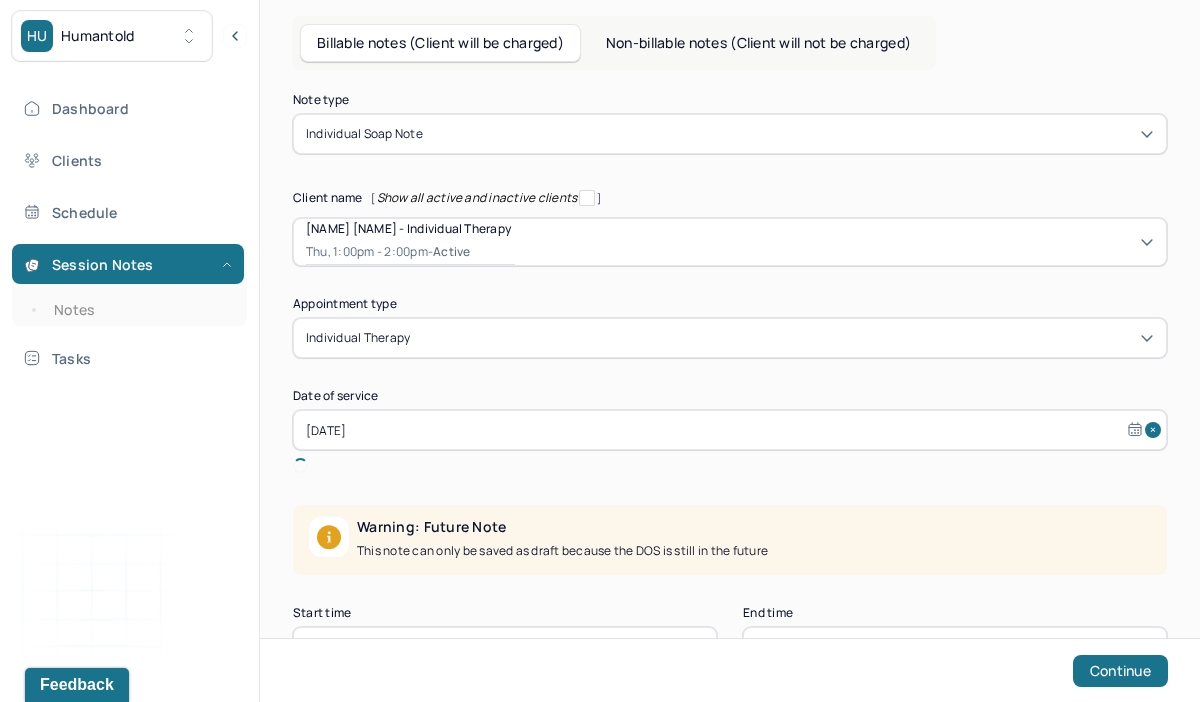 scroll, scrollTop: 171, scrollLeft: 0, axis: vertical 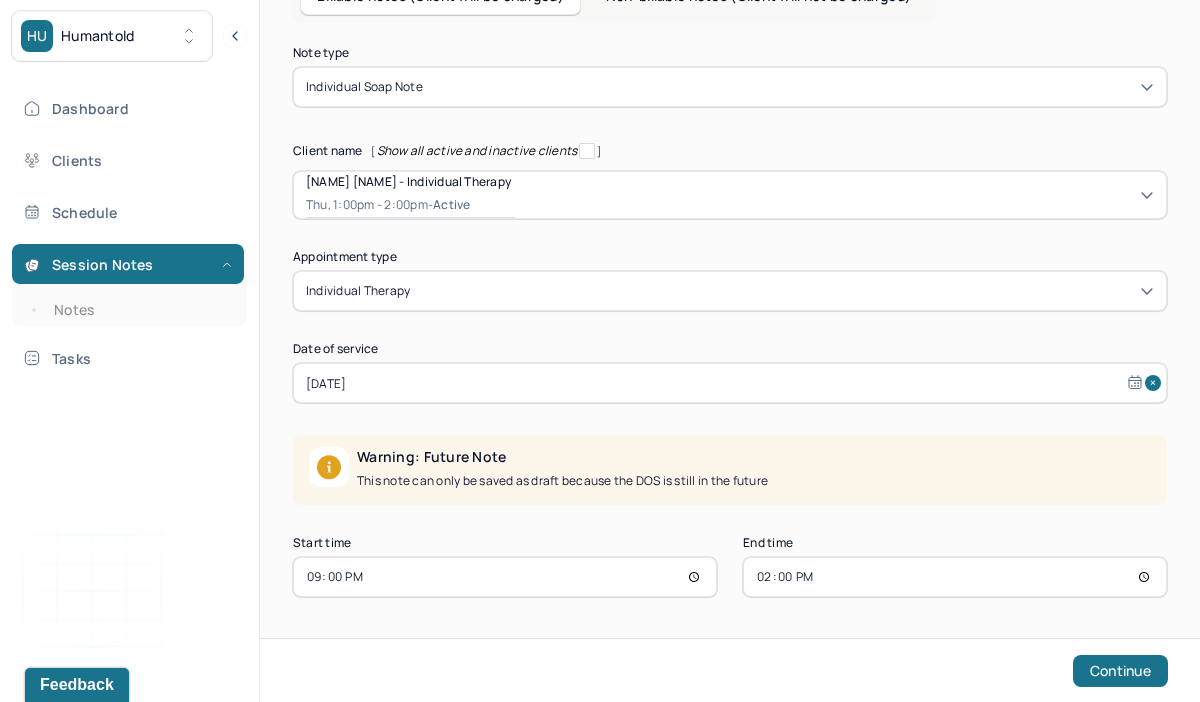 type on "09:00" 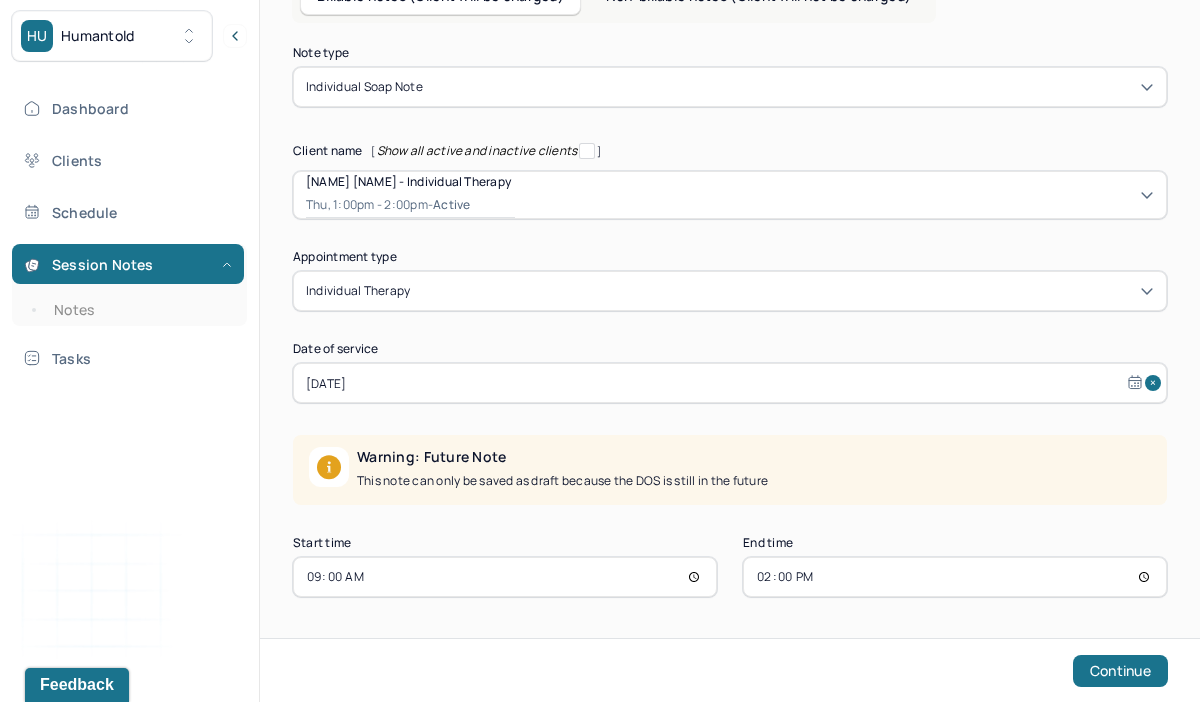 scroll, scrollTop: 69, scrollLeft: 0, axis: vertical 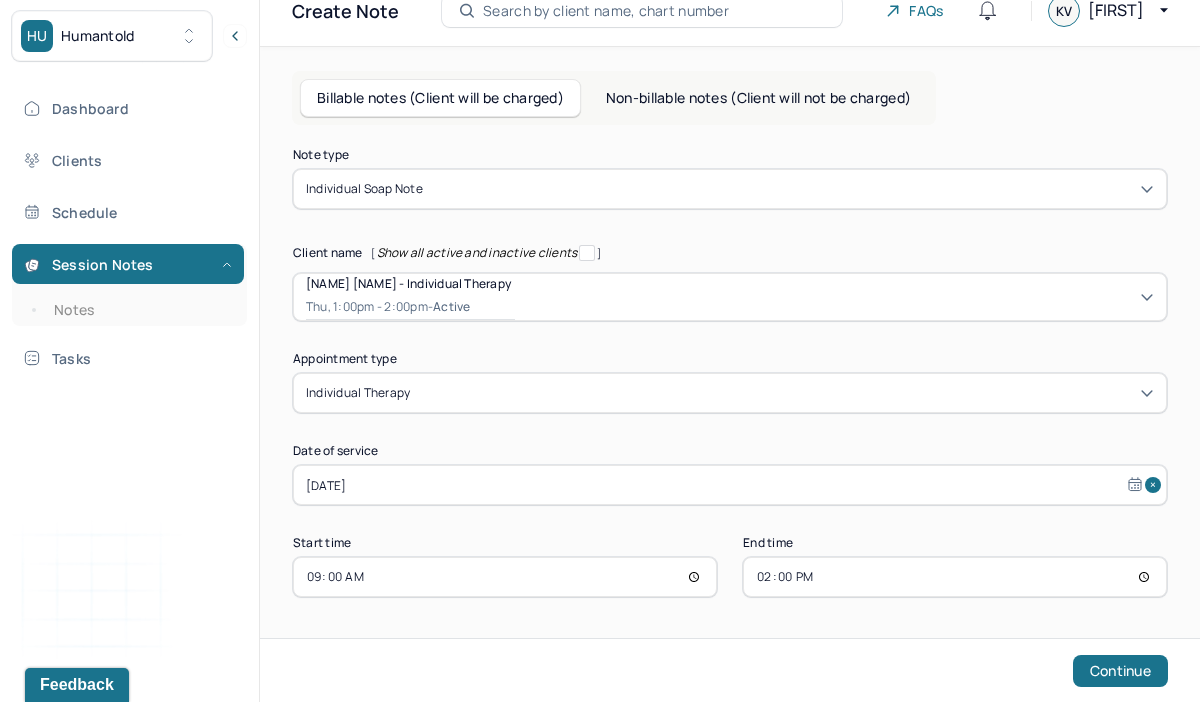 click on "14:00" at bounding box center (955, 577) 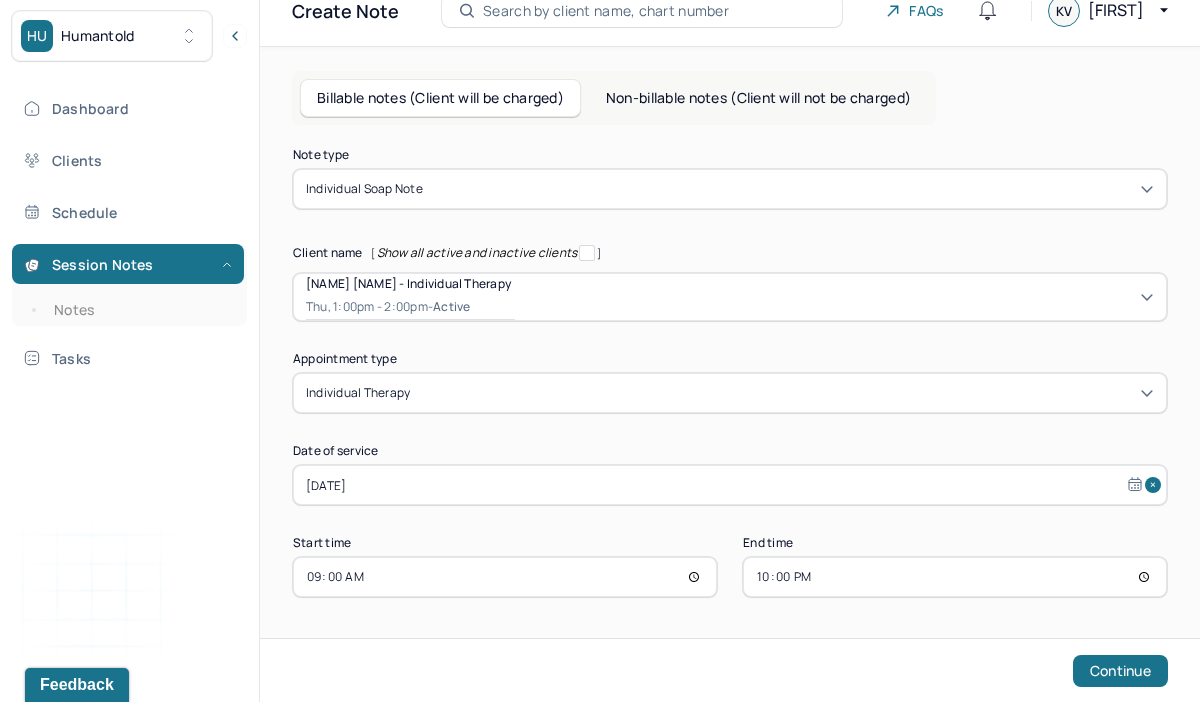 type on "10:00" 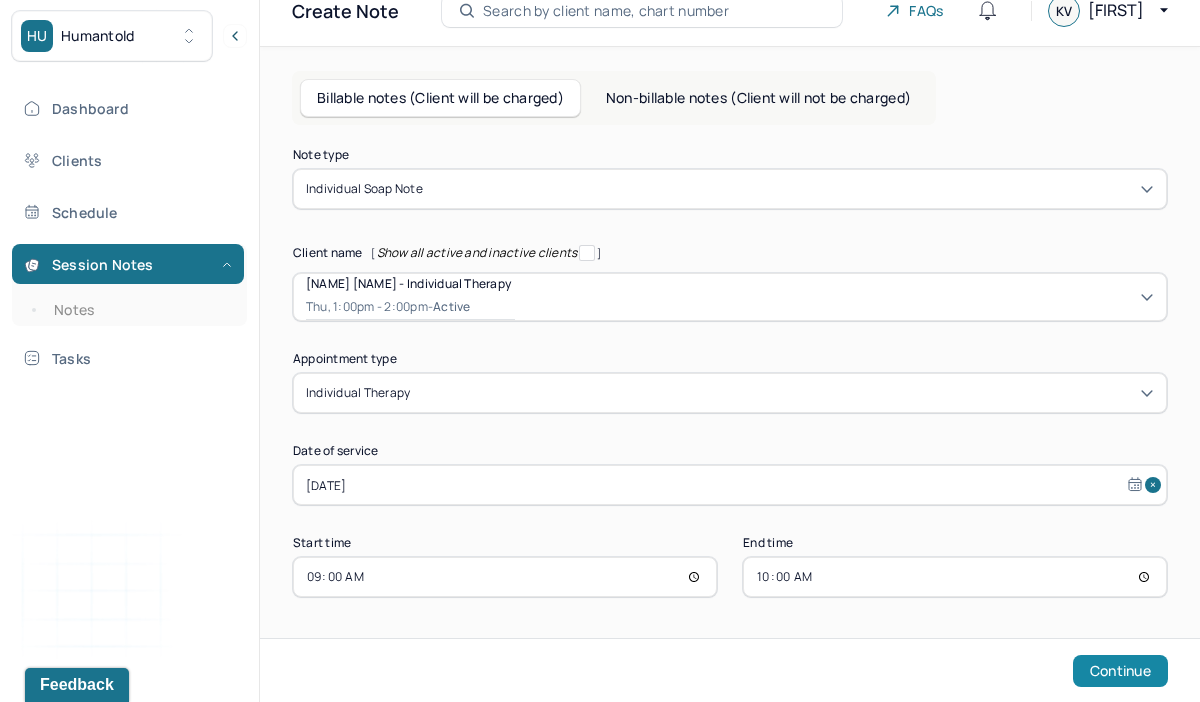 click on "Continue" at bounding box center (1120, 671) 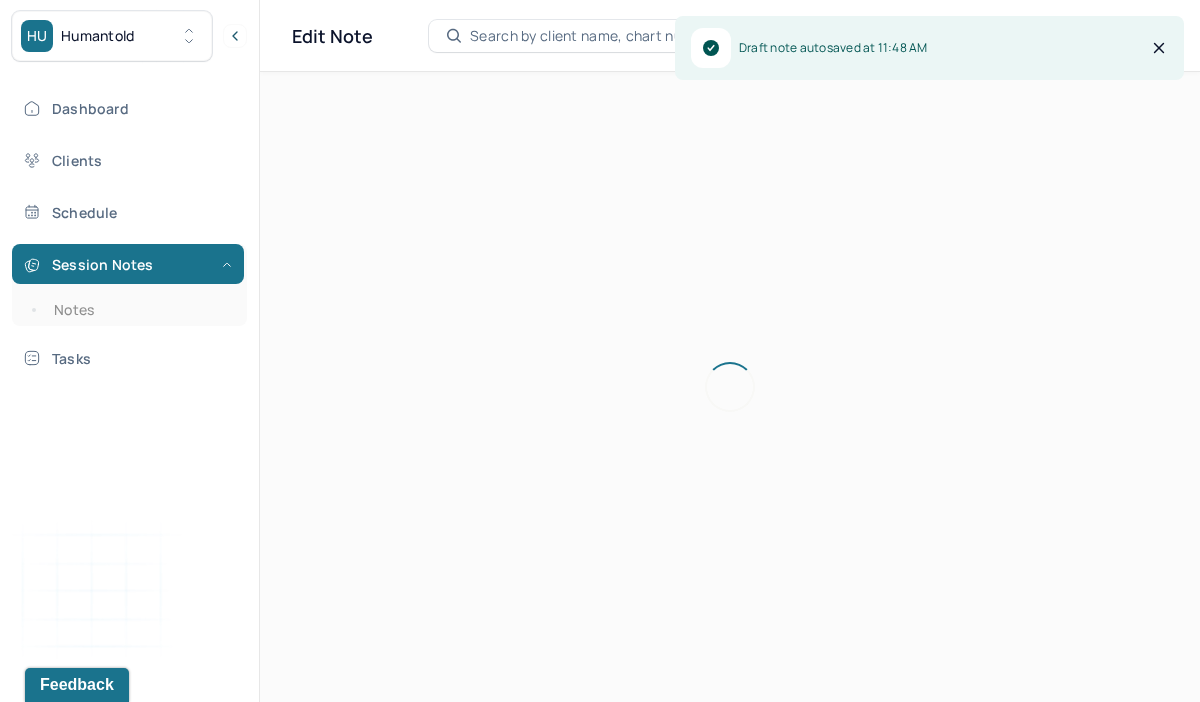 scroll, scrollTop: 36, scrollLeft: 0, axis: vertical 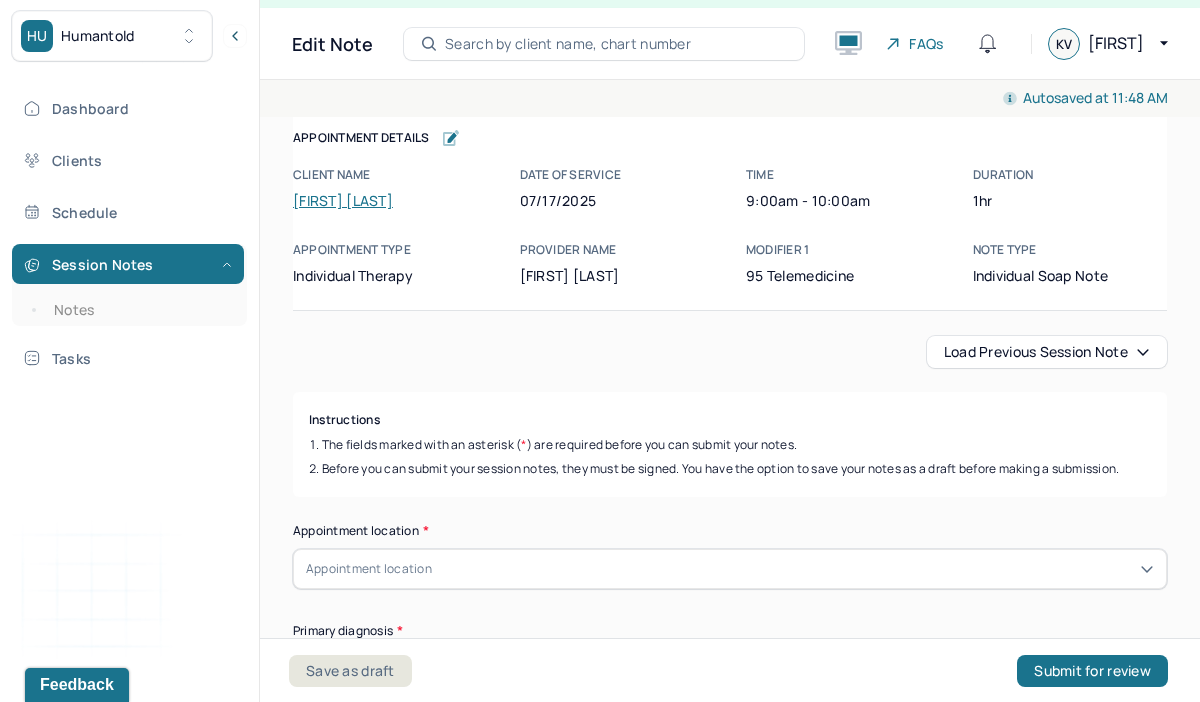 click on "Load previous session note" at bounding box center [1047, 352] 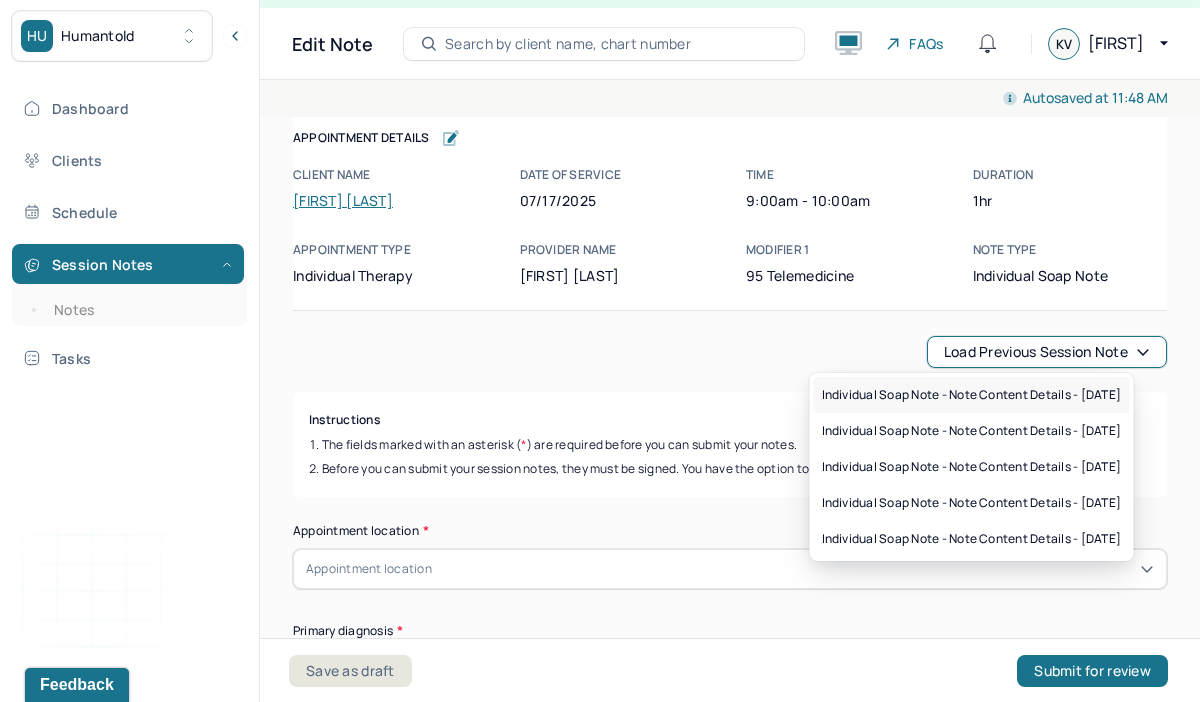 click on "Individual soap note   - Note content Details -   07/08/2025" at bounding box center (972, 395) 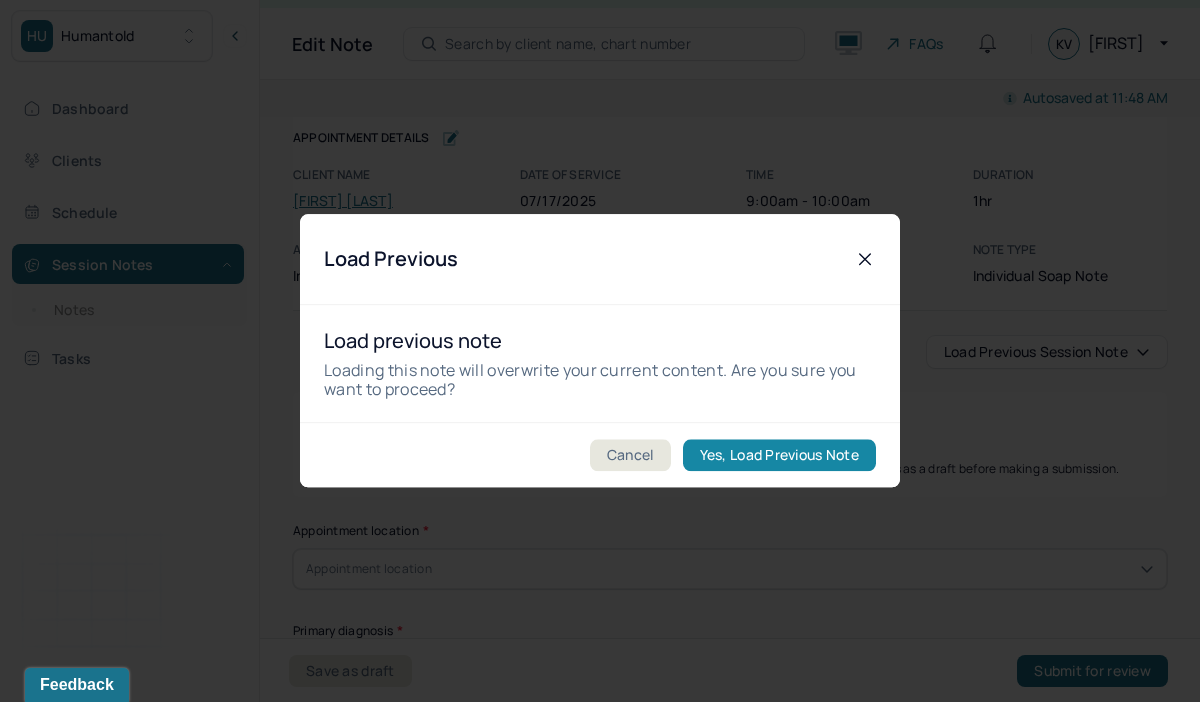 click on "Yes, Load Previous Note" at bounding box center (779, 456) 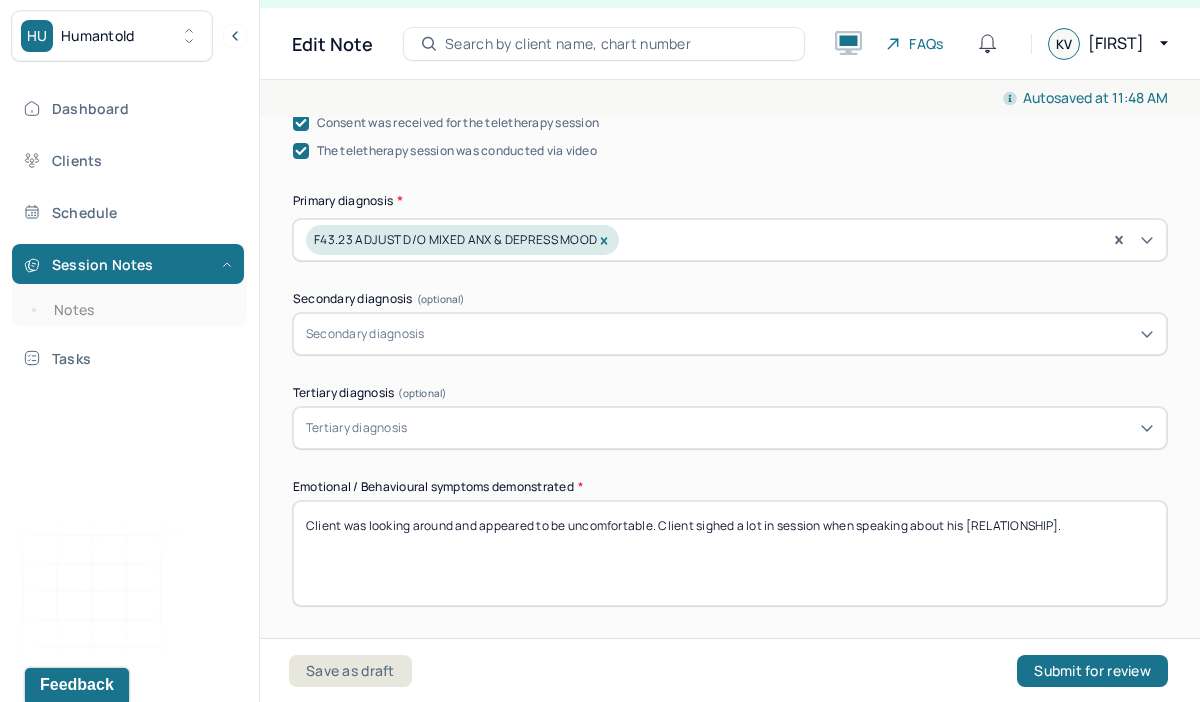 scroll, scrollTop: 763, scrollLeft: 0, axis: vertical 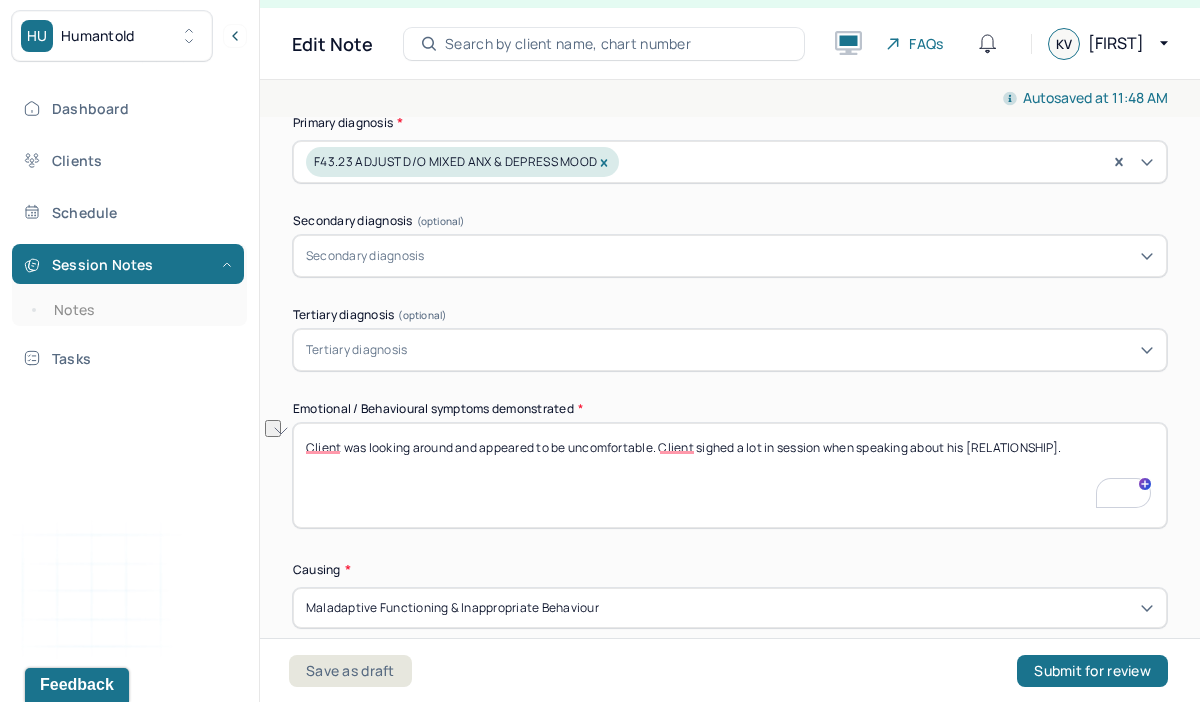 drag, startPoint x: 1032, startPoint y: 457, endPoint x: 370, endPoint y: 440, distance: 662.21826 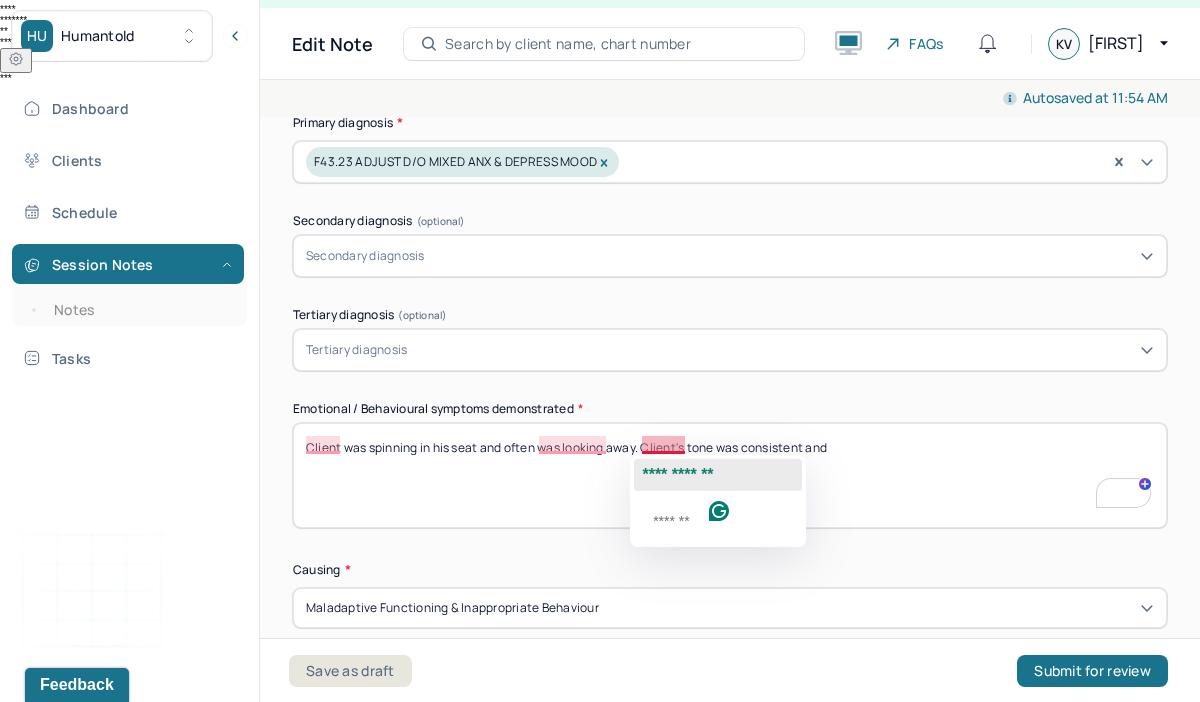 click on "**********" 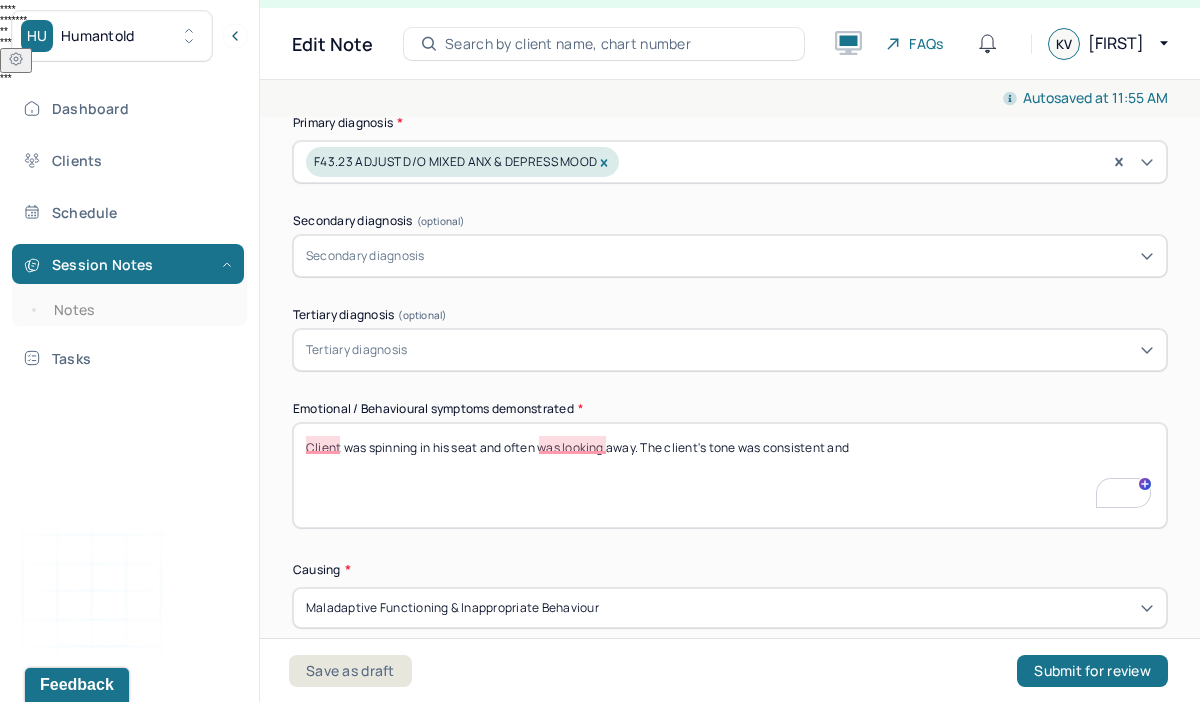 drag, startPoint x: 858, startPoint y: 444, endPoint x: 826, endPoint y: 444, distance: 32 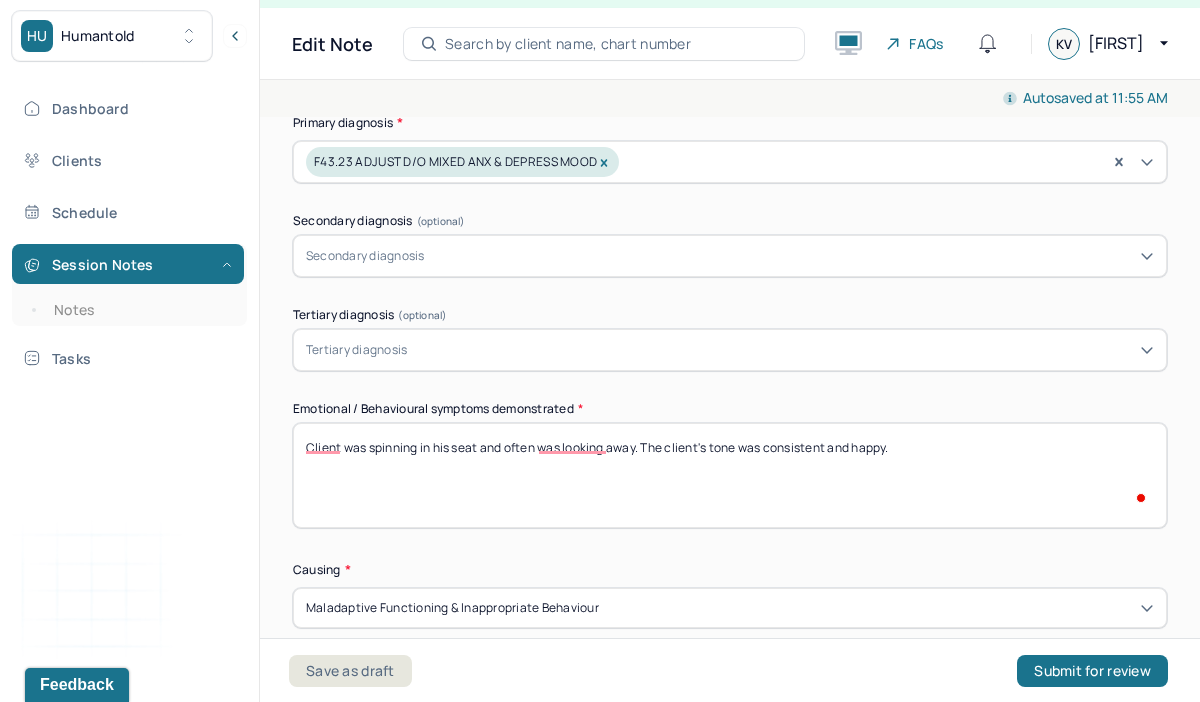 scroll, scrollTop: 847, scrollLeft: 0, axis: vertical 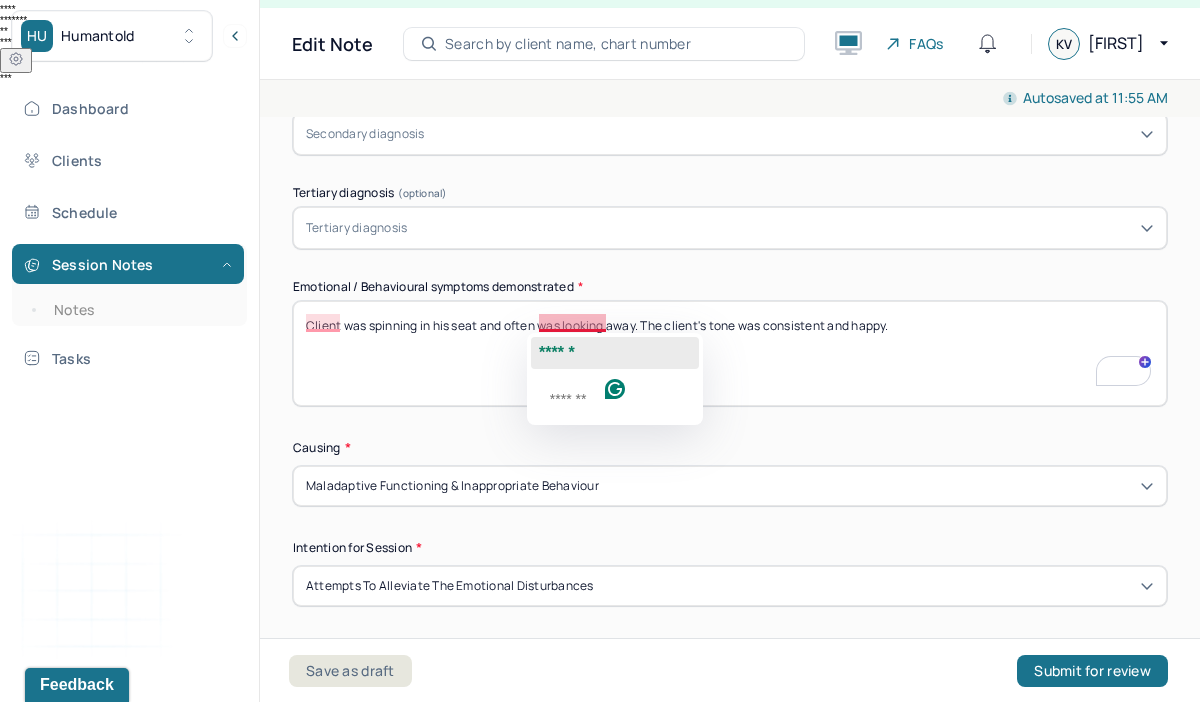 click on "******" 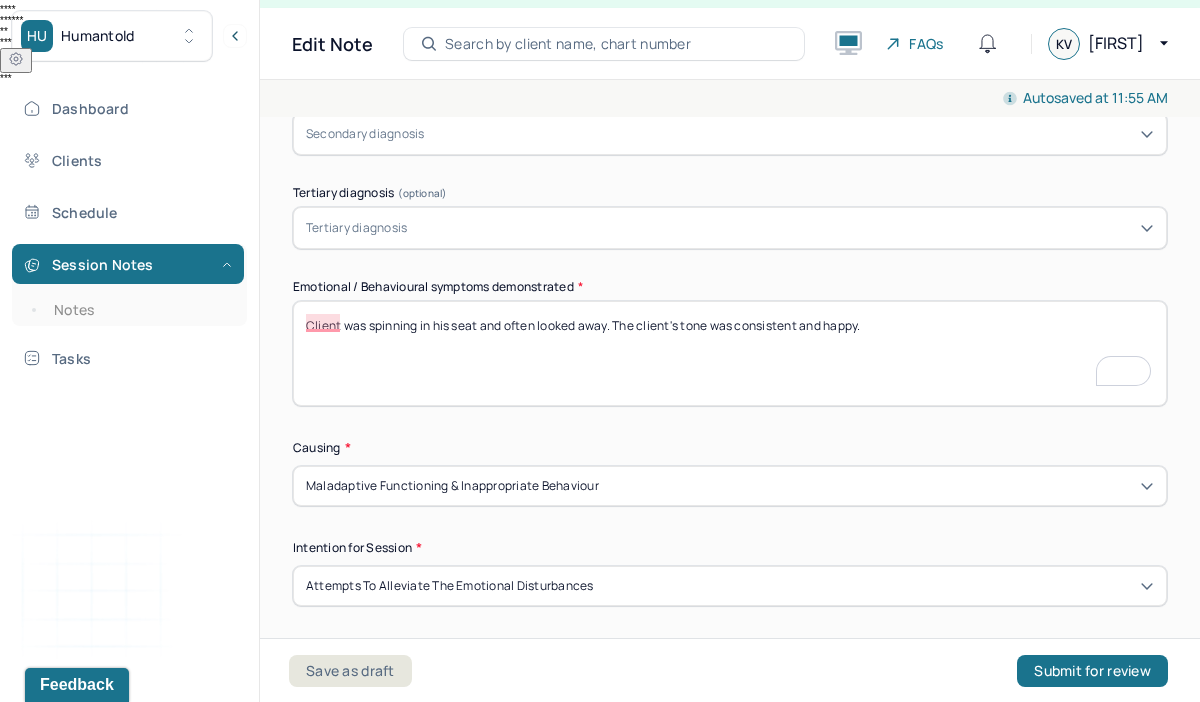scroll, scrollTop: 1051, scrollLeft: 0, axis: vertical 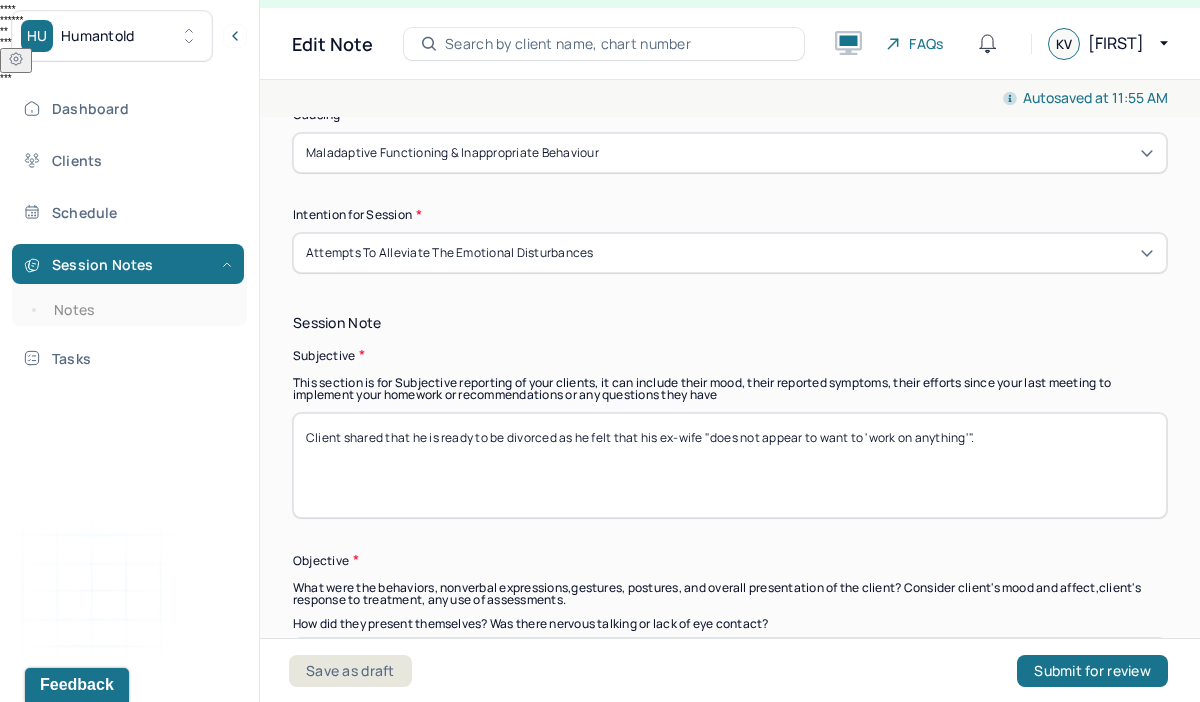 type on "Client was spinning in his seat and often looked away. The client's tone was consistent and happy." 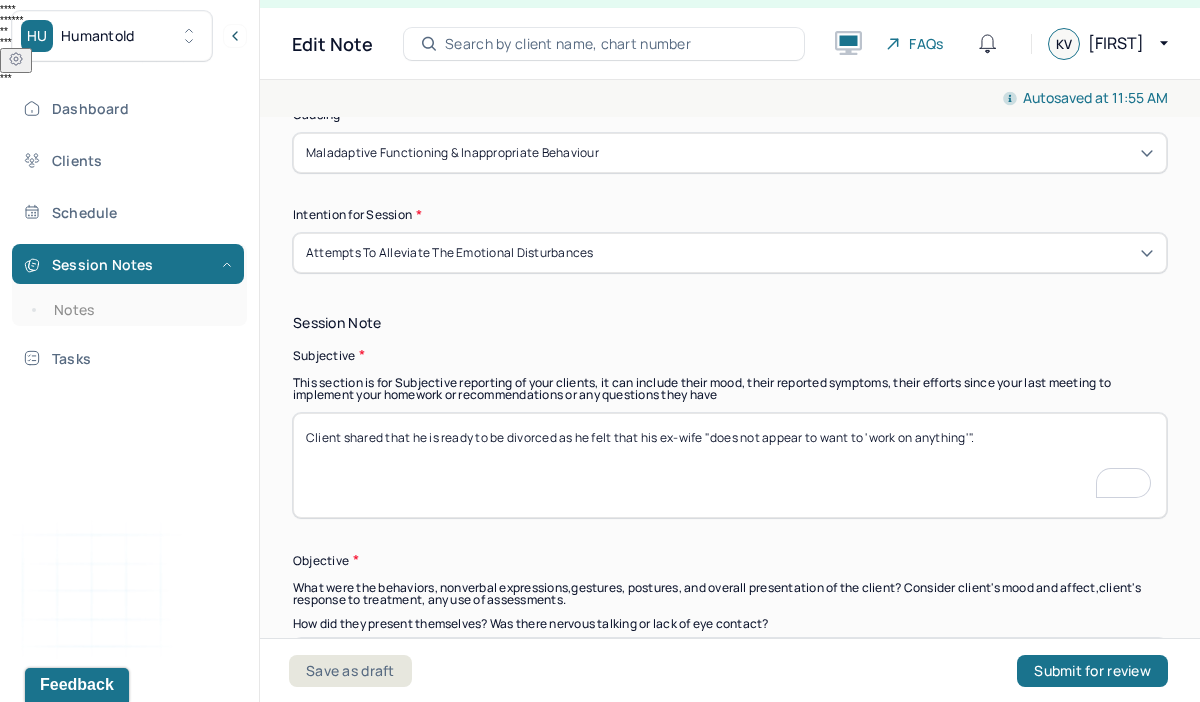 scroll, scrollTop: 1218, scrollLeft: 0, axis: vertical 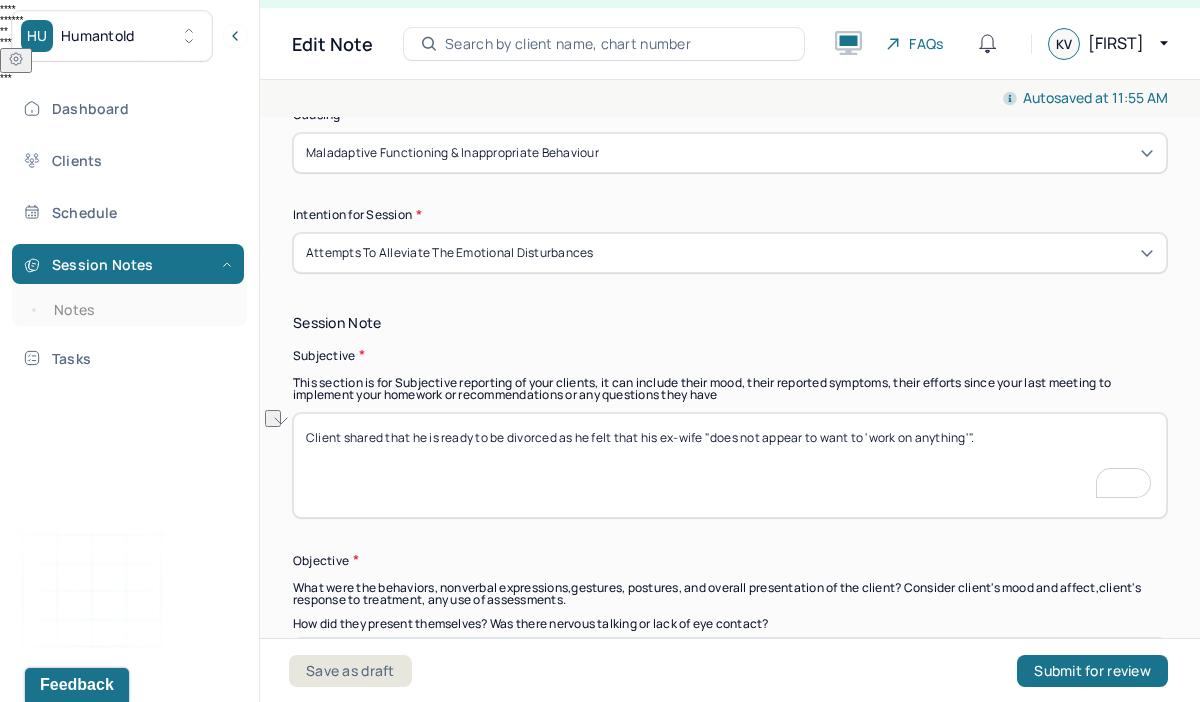 drag, startPoint x: 1051, startPoint y: 437, endPoint x: 344, endPoint y: 427, distance: 707.07074 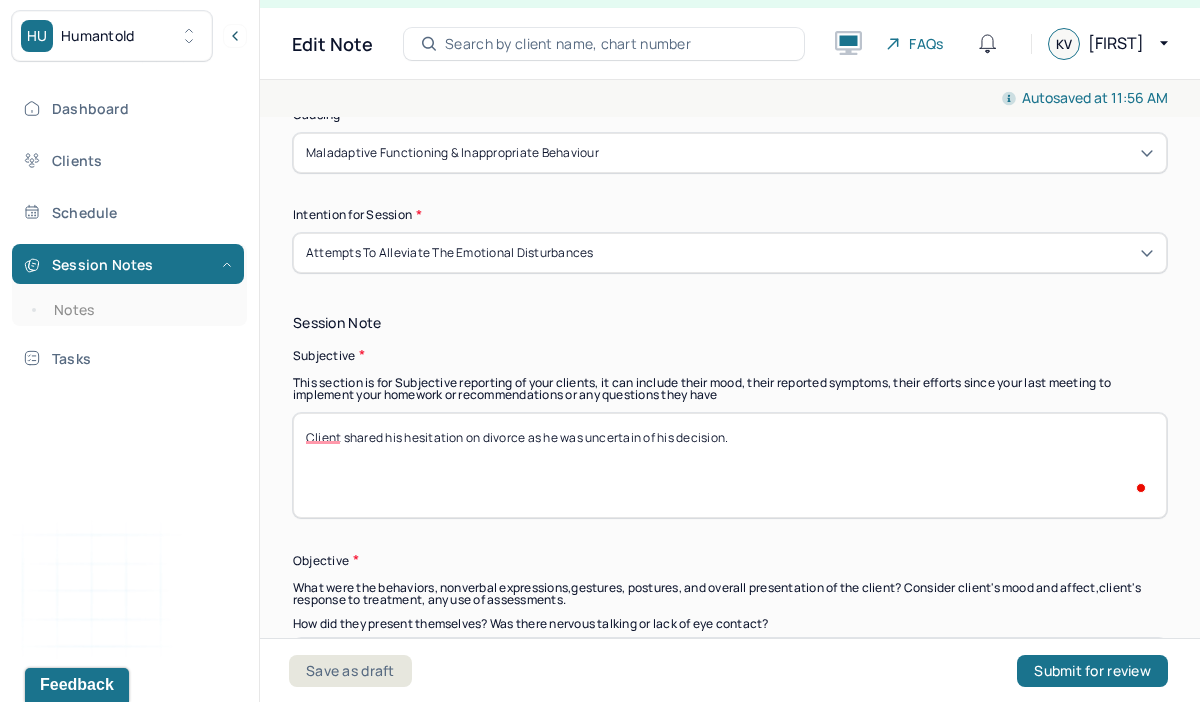 scroll, scrollTop: 1456, scrollLeft: 0, axis: vertical 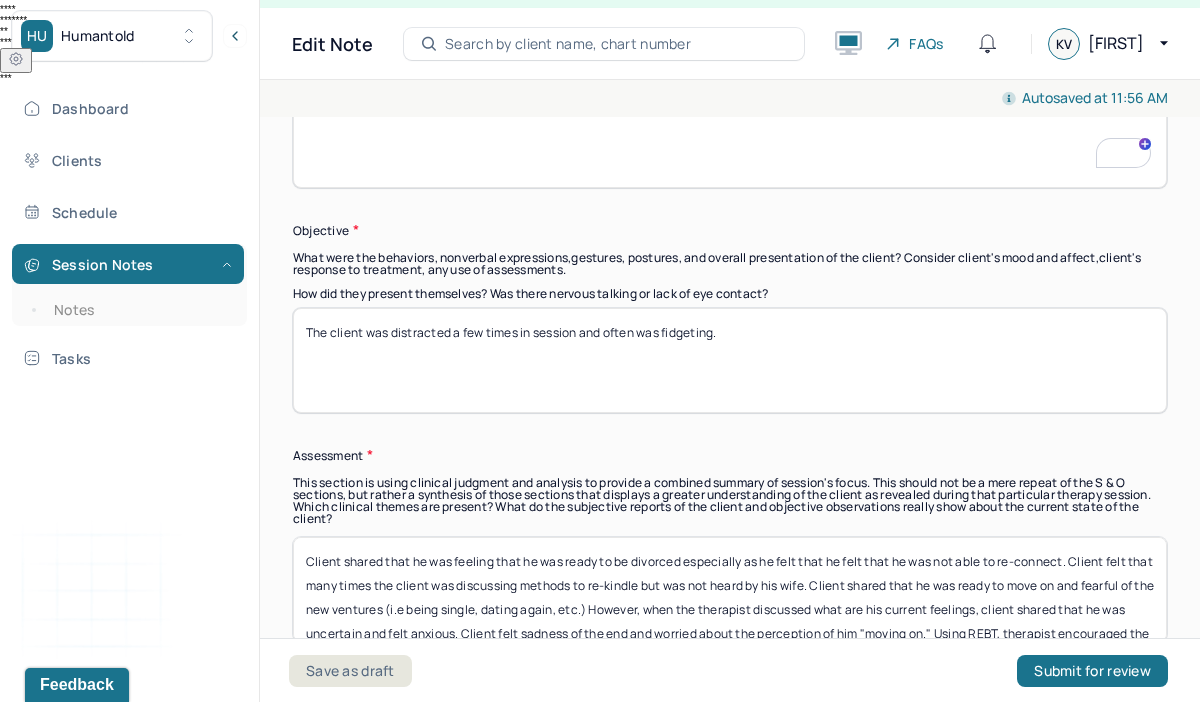 type on "Client shared his hesitation on divorce as he was uncertain of his decision." 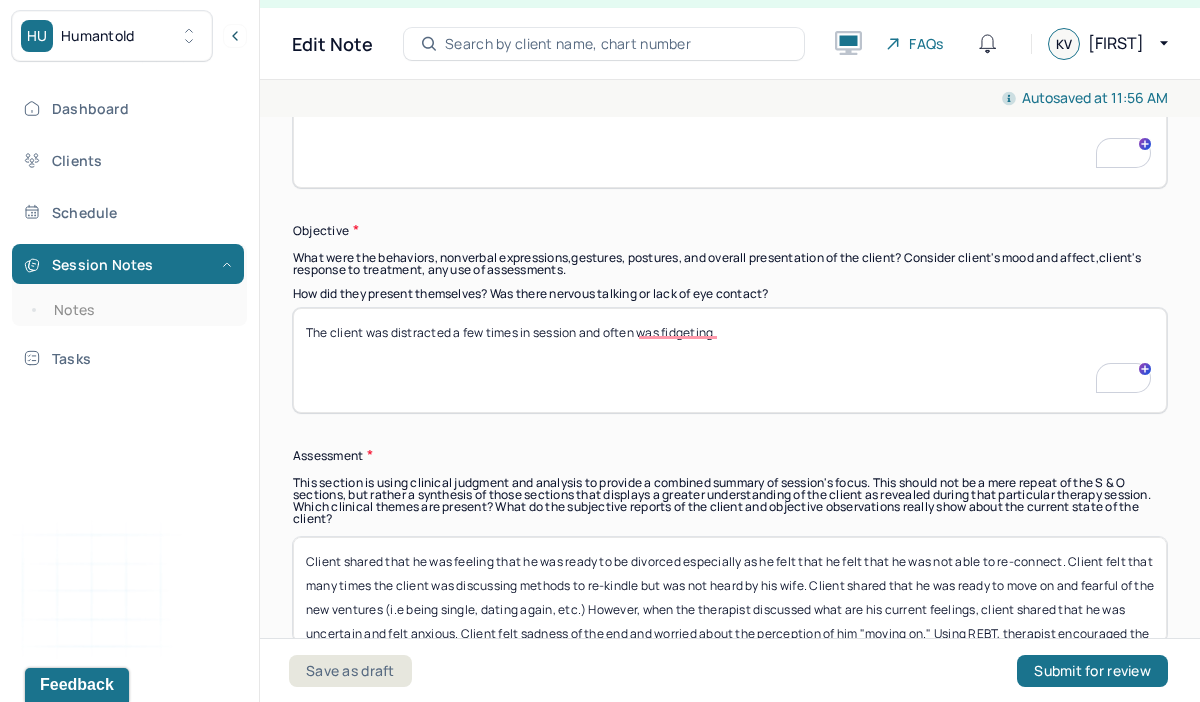 scroll, scrollTop: 1672, scrollLeft: 0, axis: vertical 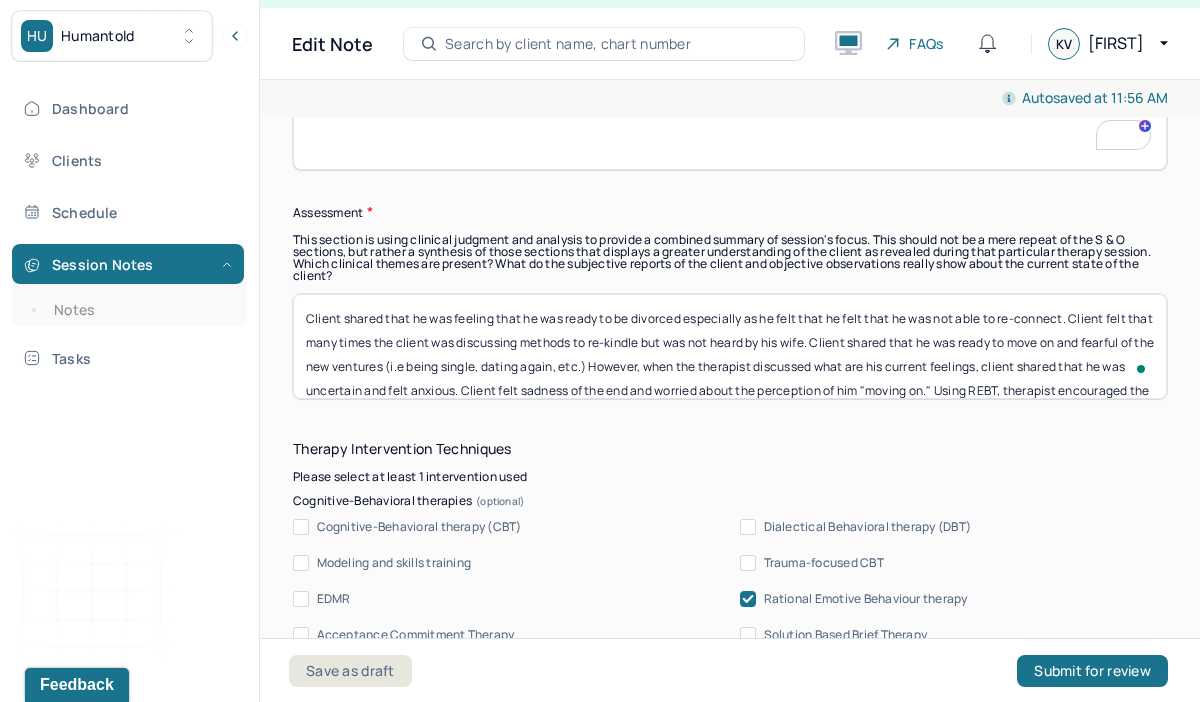 drag, startPoint x: 345, startPoint y: 316, endPoint x: 476, endPoint y: 387, distance: 149.00336 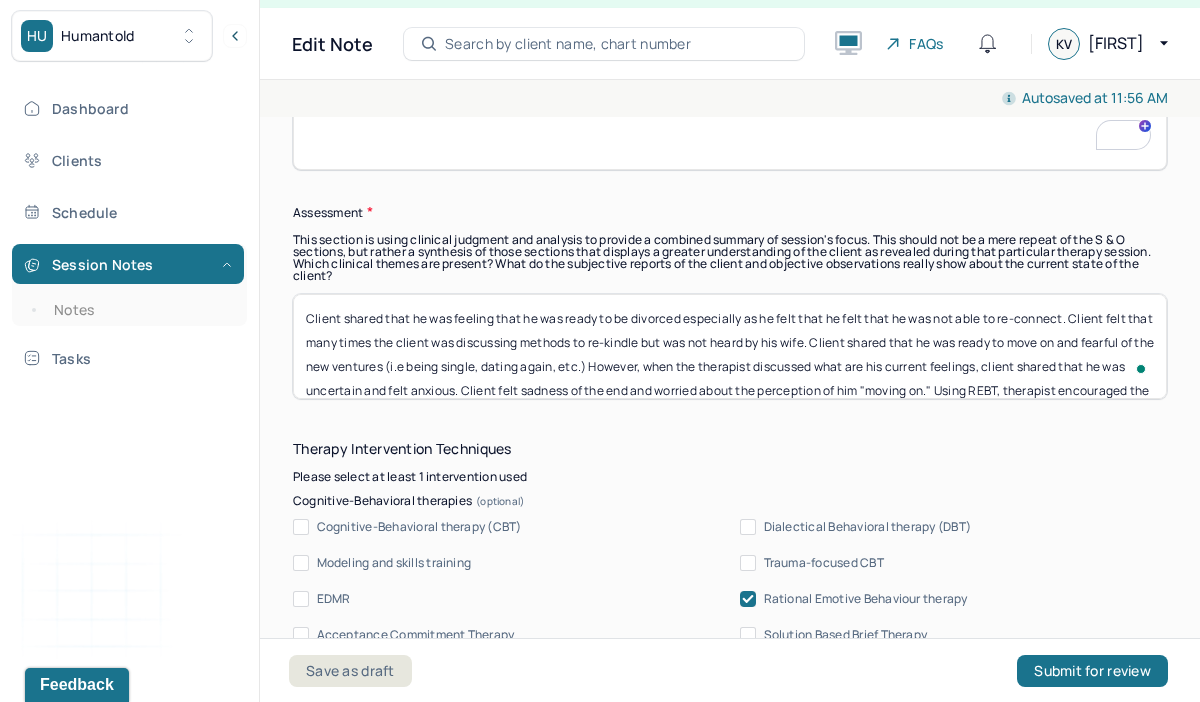 click on "Client shared that he was feeling that he was ready to be divorced especially as he felt that he felt that he was not able to re-connect. Client felt that many times the client was discussing methods to re-kindle but was not heard by his wife. Client shared that he was ready to move on and fearful of the new ventures (i.e being single, dating again, etc.) However, when the therapist discussed what are his current feelings, client shared that he was uncertain and felt anxious. Client felt sadness of the end and worried about the perception of him "moving on." Using REBT, therapist encouraged the client to see acceptance within himself and cognitive restructuring." at bounding box center [730, 346] 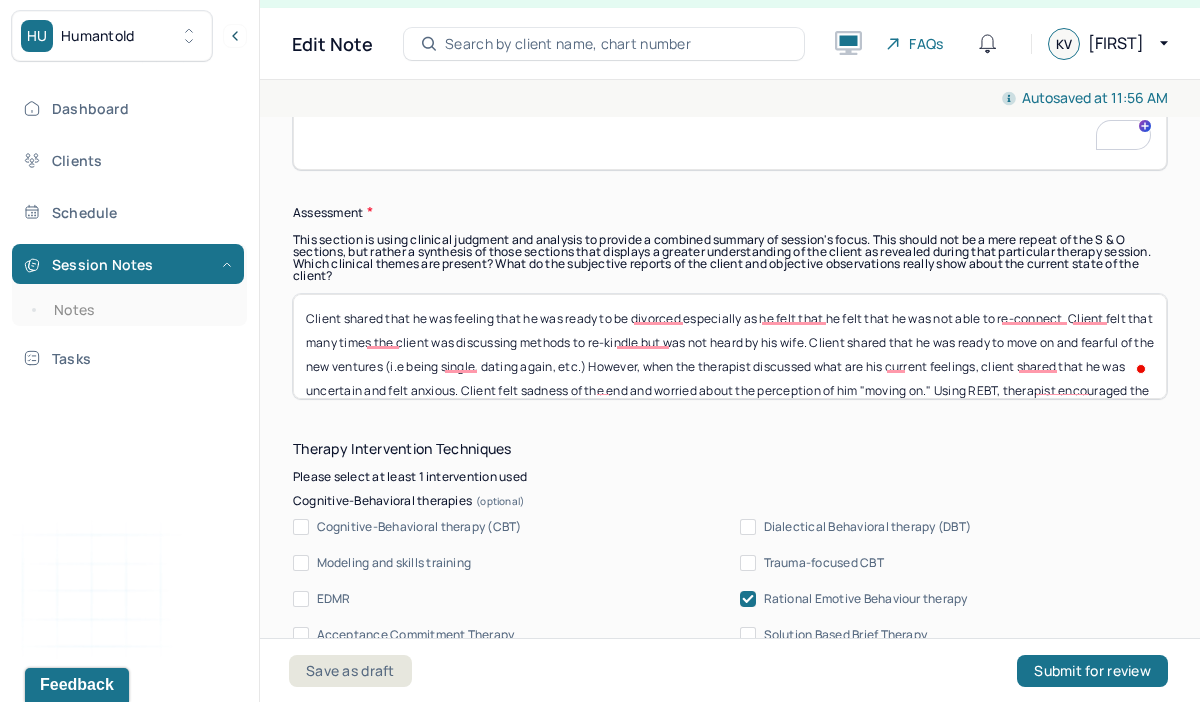 scroll, scrollTop: 1791, scrollLeft: 0, axis: vertical 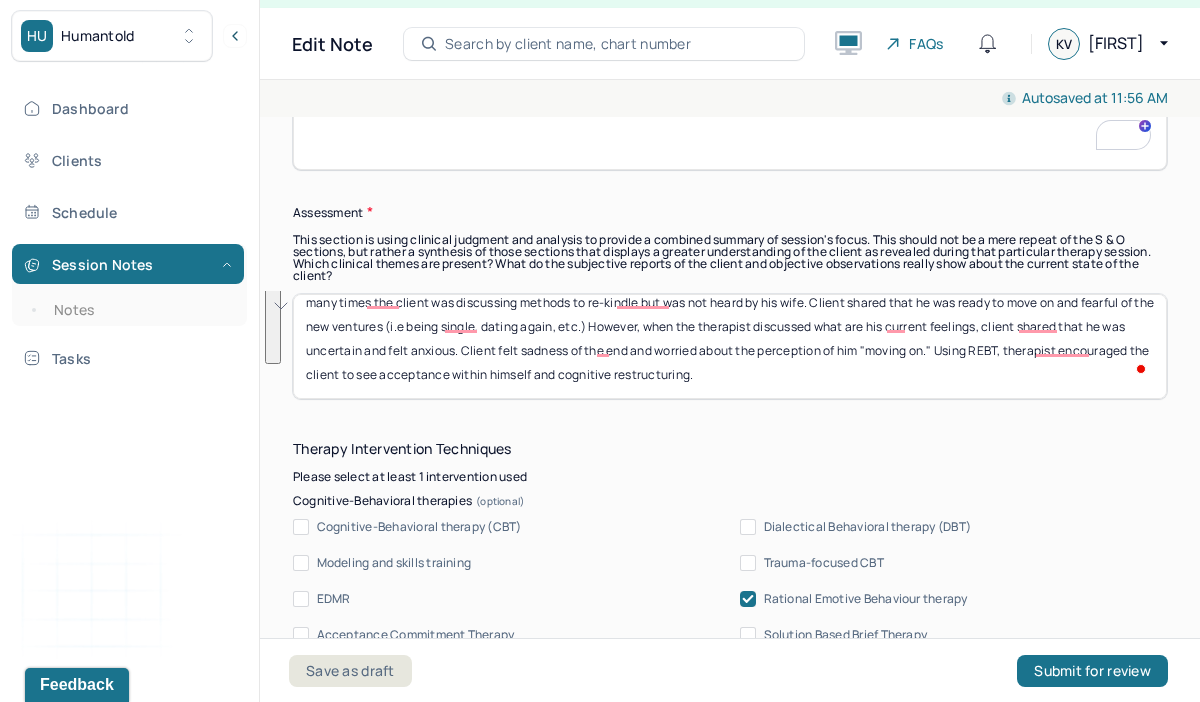 drag, startPoint x: 306, startPoint y: 311, endPoint x: 424, endPoint y: 446, distance: 179.30142 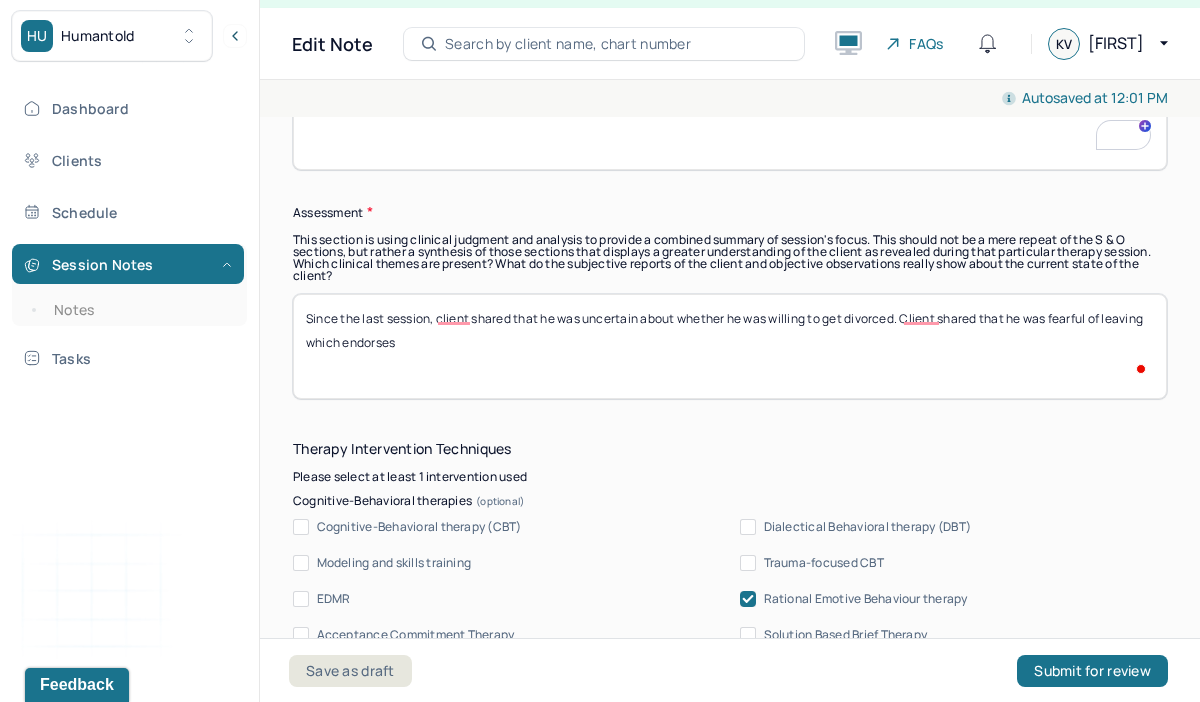 scroll, scrollTop: 1630, scrollLeft: 0, axis: vertical 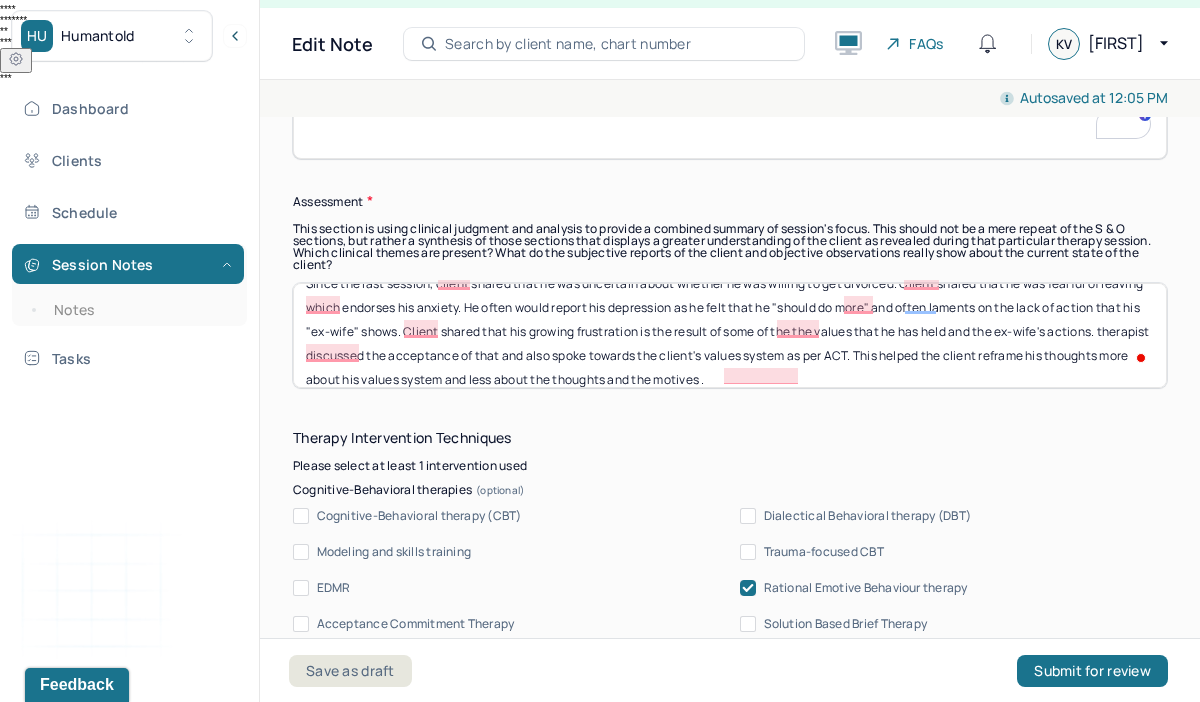 type on "Since the last session, client shared that he was uncertain about whether he was willing to get divorced. Client shared that he was fearful of leaving which endorses his anxiety. He often would report his depression as he felt that he "should do more" and often laments on the lack of action that his "ex-wife" shows. Client shared that his growing frustration is the result of some of the the values that he has held and the ex-wife's actions. therapist discussed the acceptance of that and also spoke towards the client's values system as per ACT. This helped the client reframe his thoughts more about his values system and less about the thoughts and the motives ." 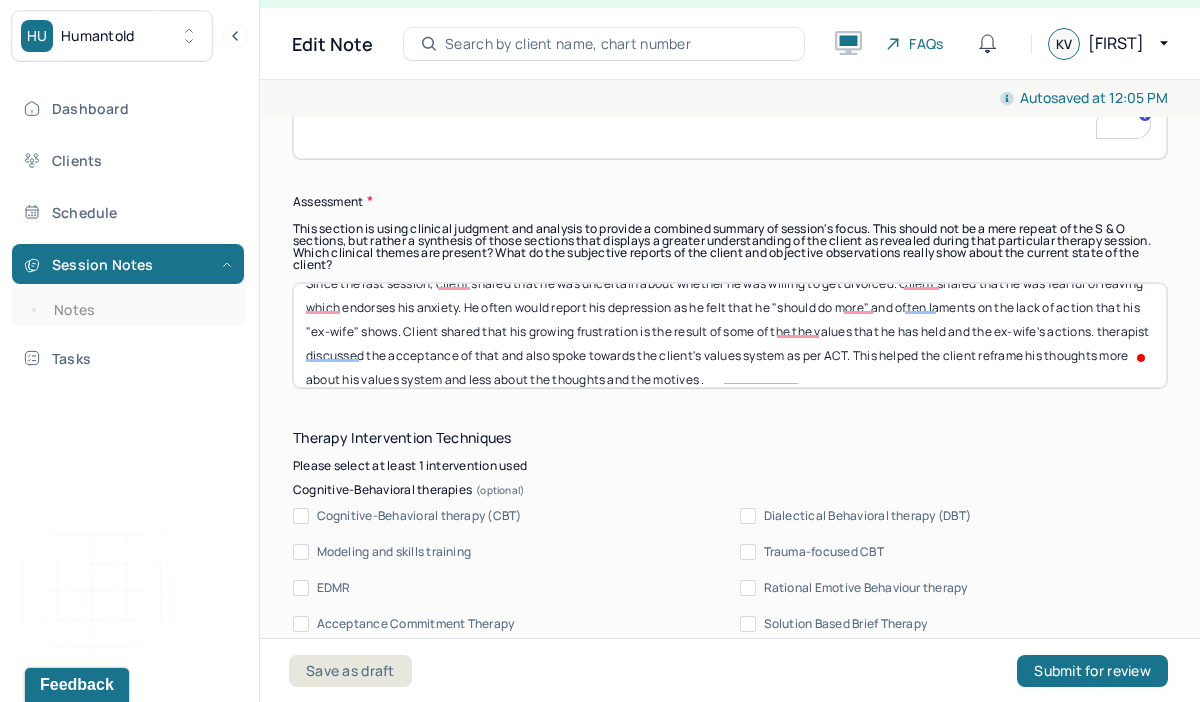 scroll, scrollTop: 1922, scrollLeft: 0, axis: vertical 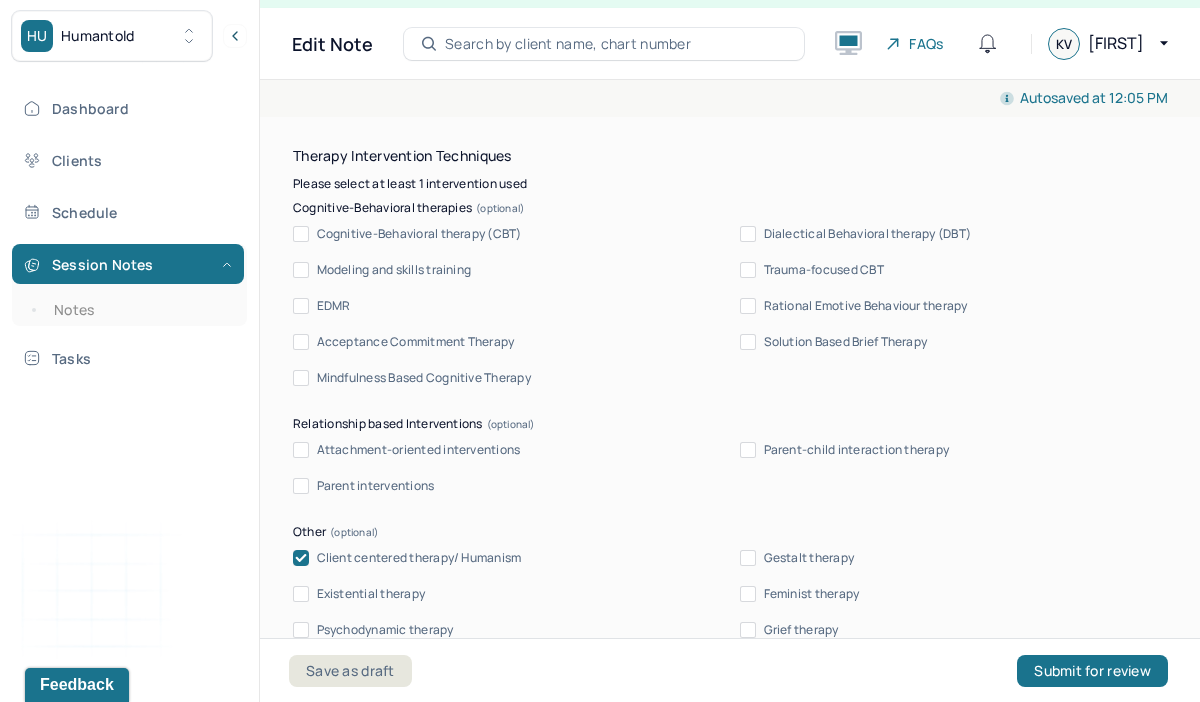 click on "Acceptance Commitment Therapy" at bounding box center (301, 342) 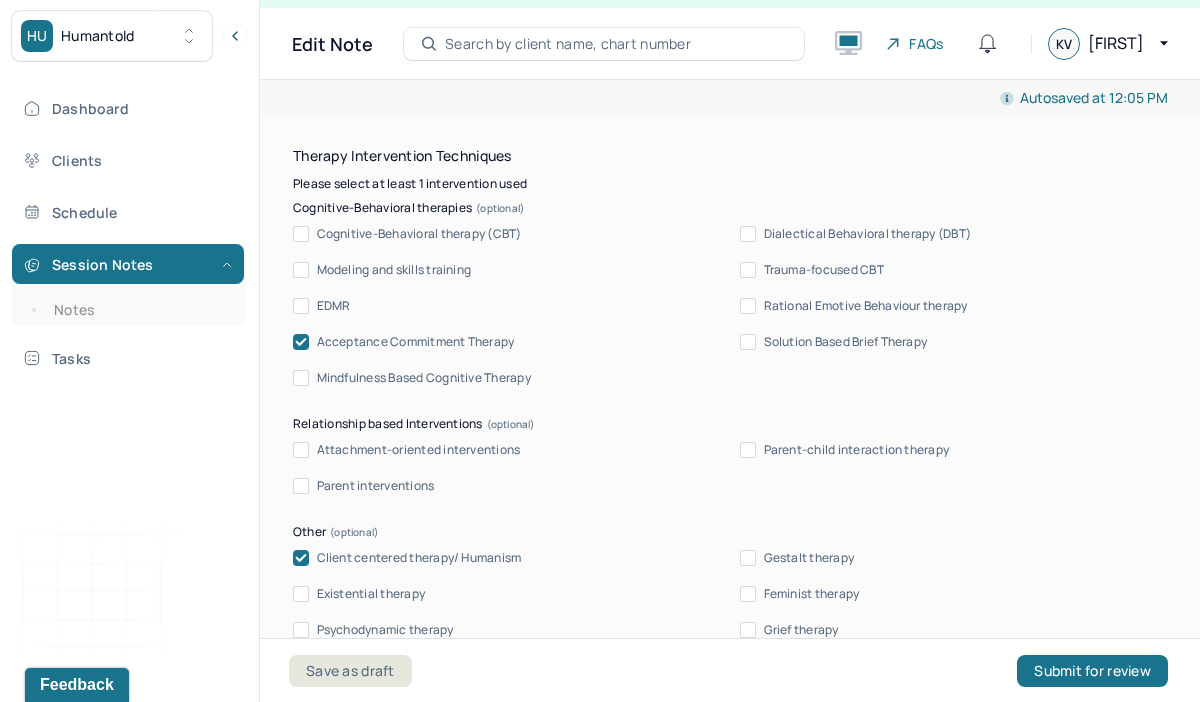scroll, scrollTop: 2203, scrollLeft: 0, axis: vertical 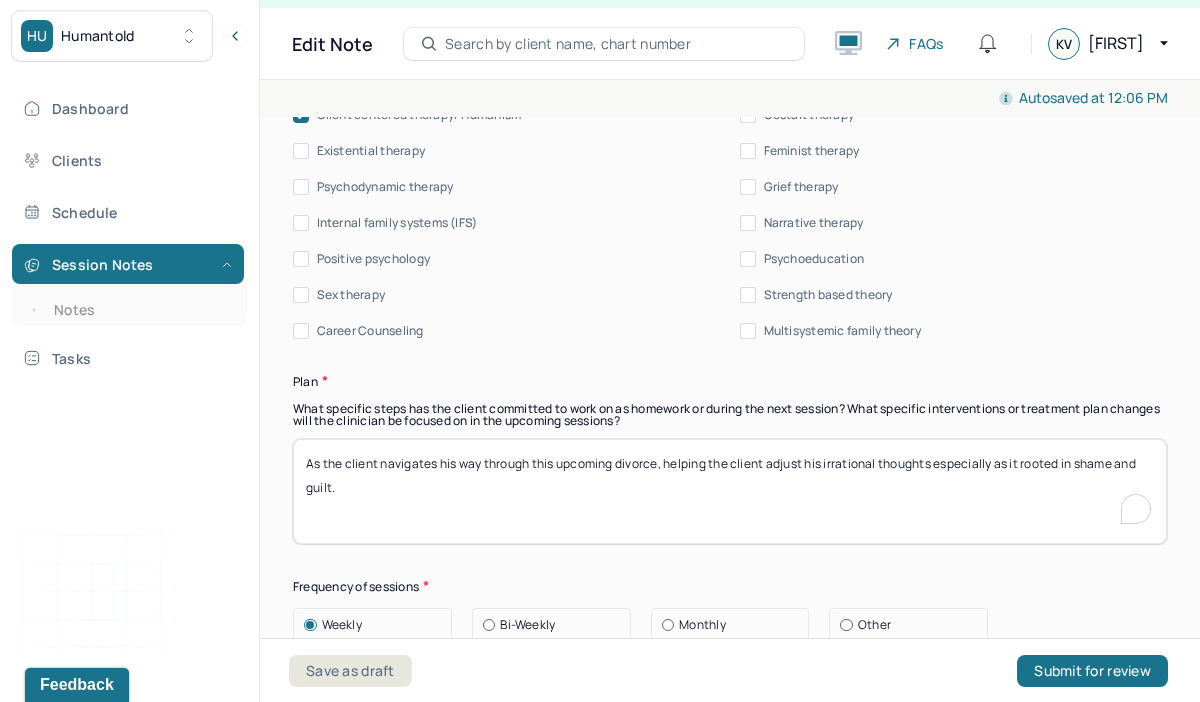 click on "As the client navigates his way through this upcoming divorce, helping the client adjust his irrational thoughts especially as it rooted in shame and guilt." at bounding box center [730, 491] 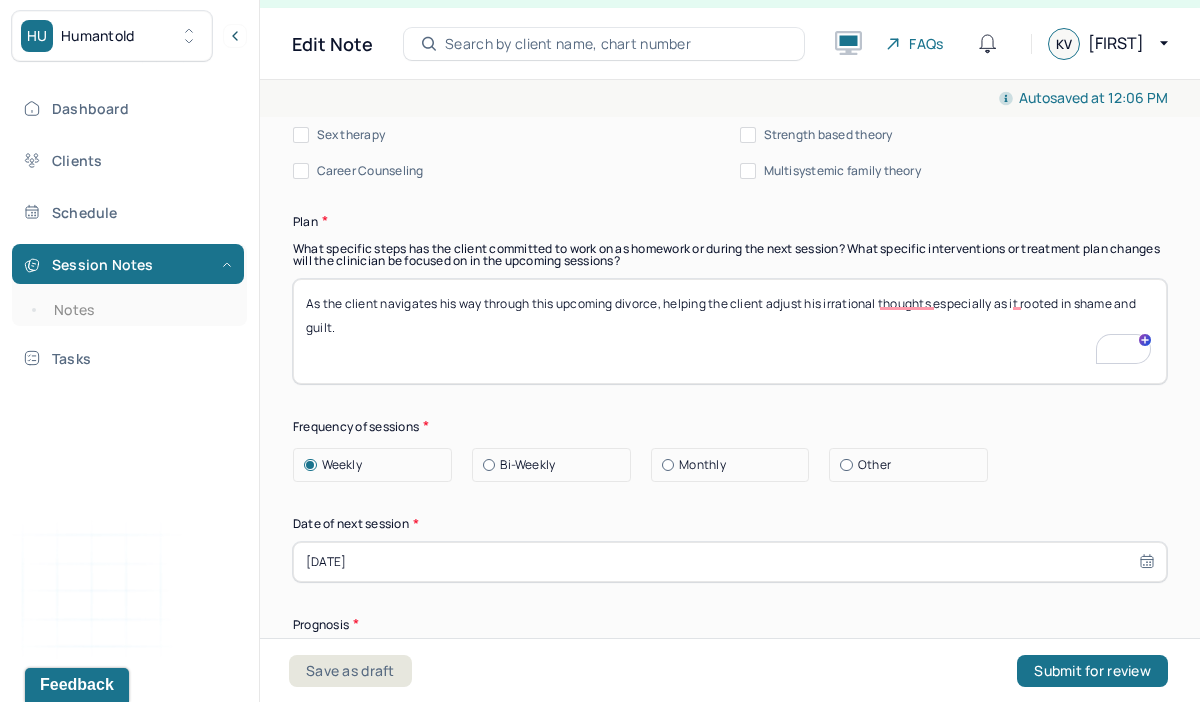 select on "6" 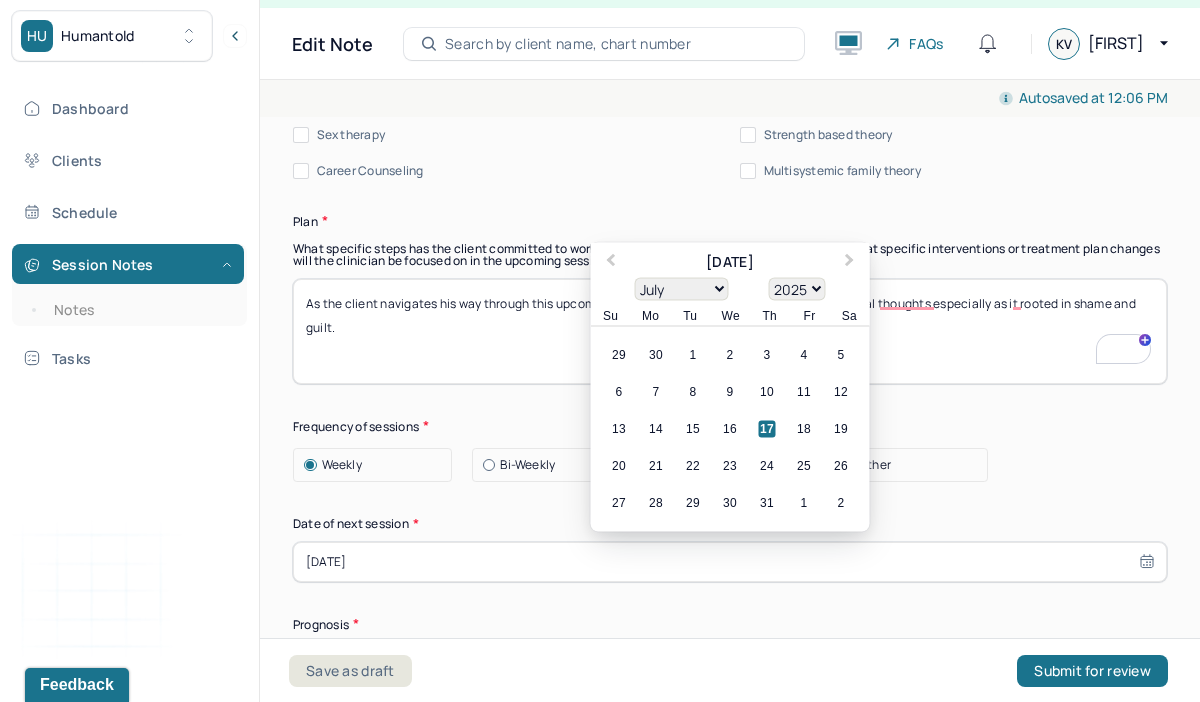 click on "[DATE]" at bounding box center (730, 562) 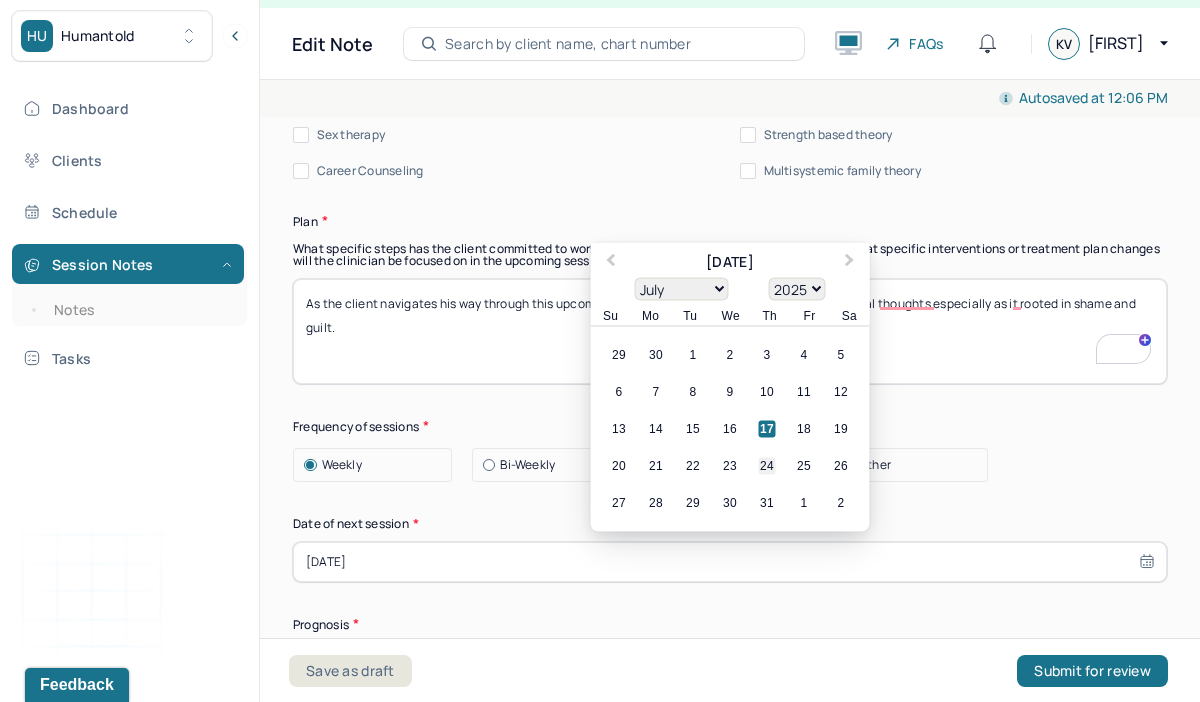 click on "24" at bounding box center [767, 465] 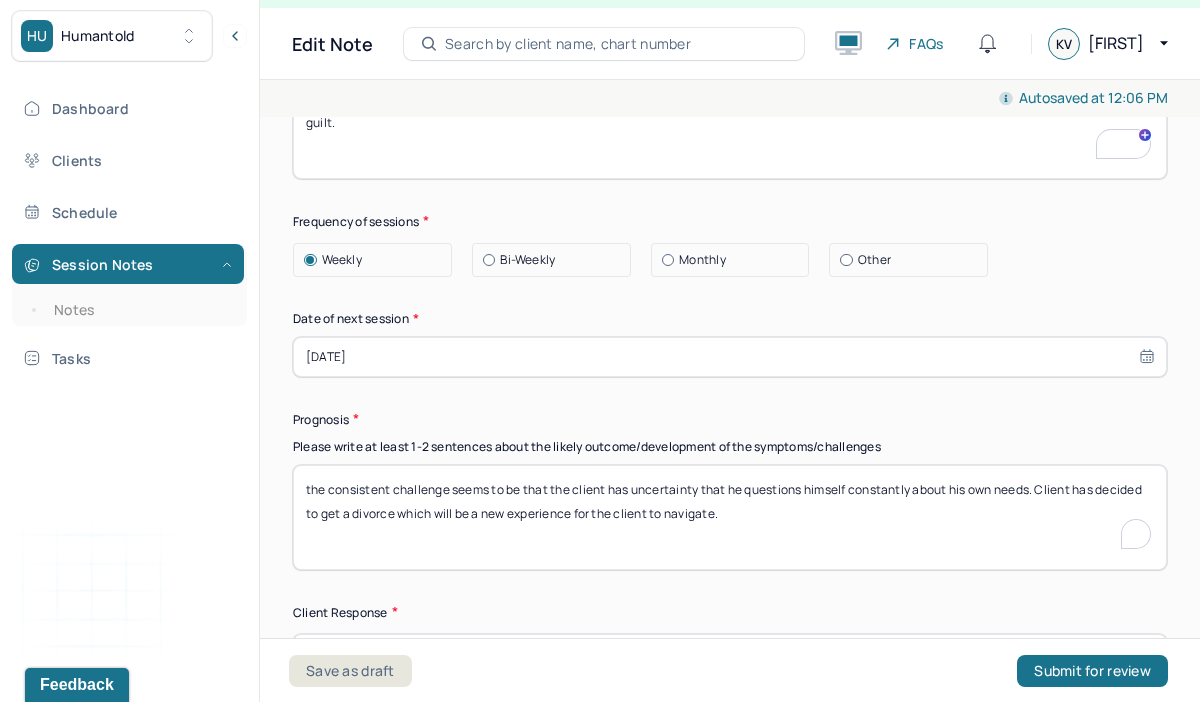click on "the consistent challenge seems to be that the client has uncertainty that he questions himself constantly about his own needs. Client has decided to get a divorce which will be a new experience for the client to navigate." at bounding box center (730, 517) 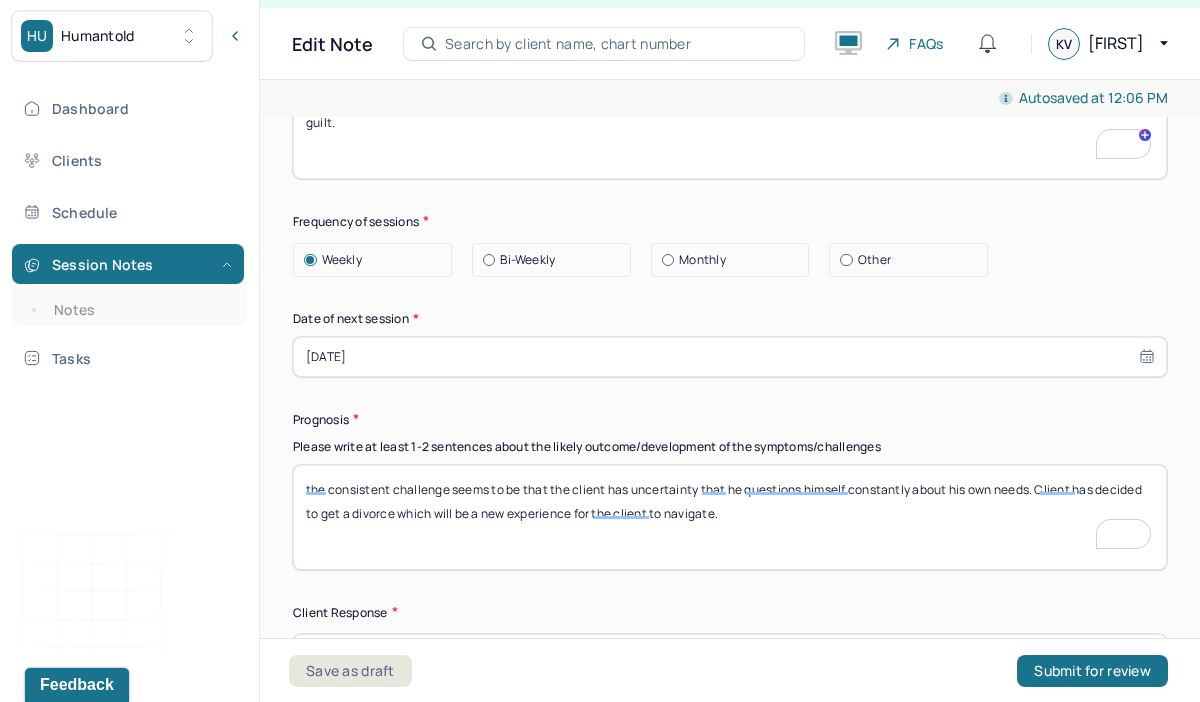 click on "[DATE]" at bounding box center [730, 357] 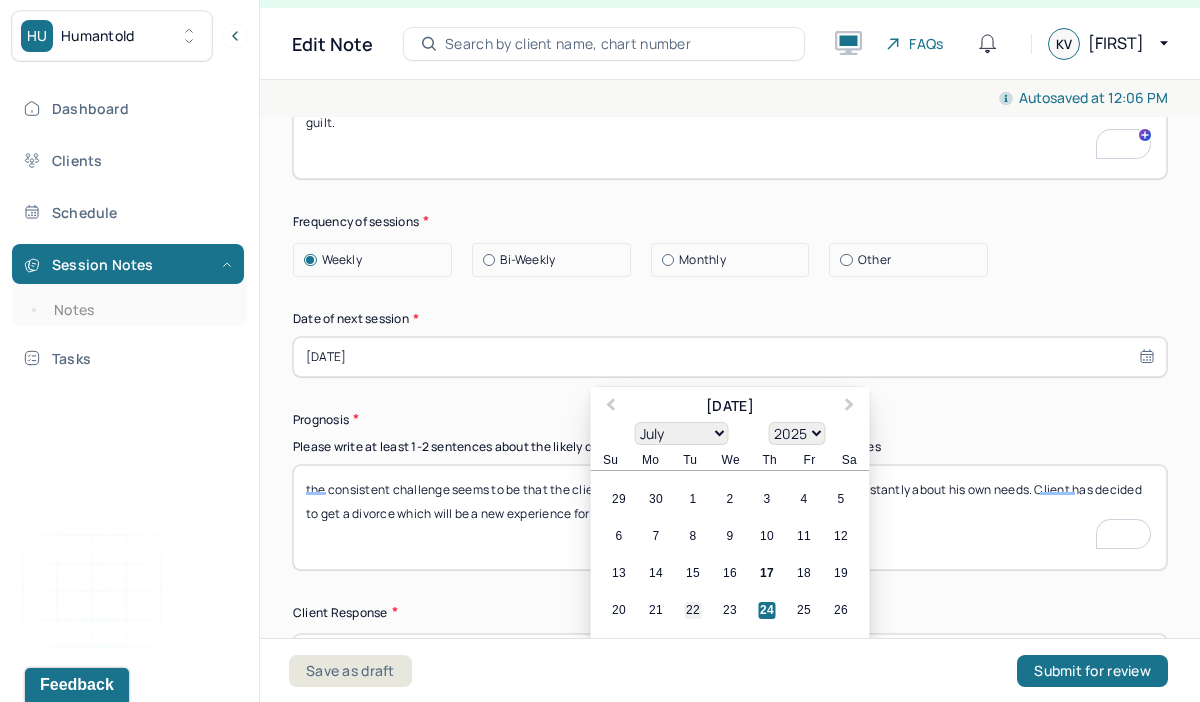 click on "22" at bounding box center [693, 610] 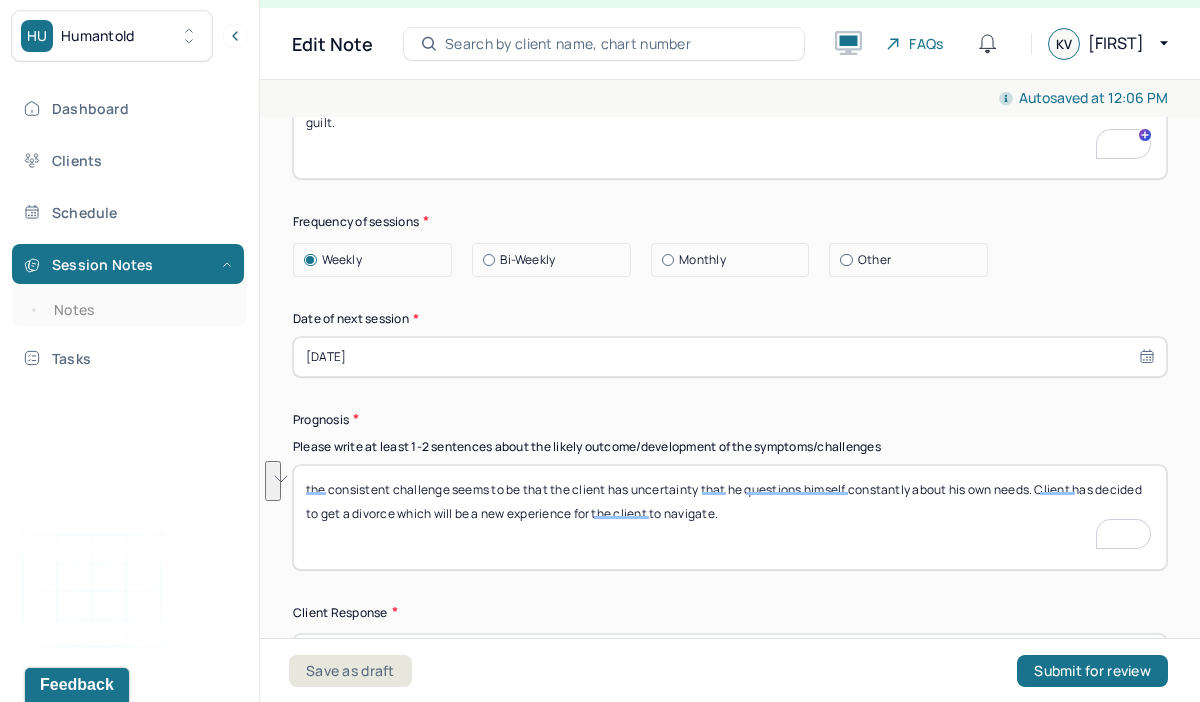 drag, startPoint x: 783, startPoint y: 508, endPoint x: 179, endPoint y: 458, distance: 606.066 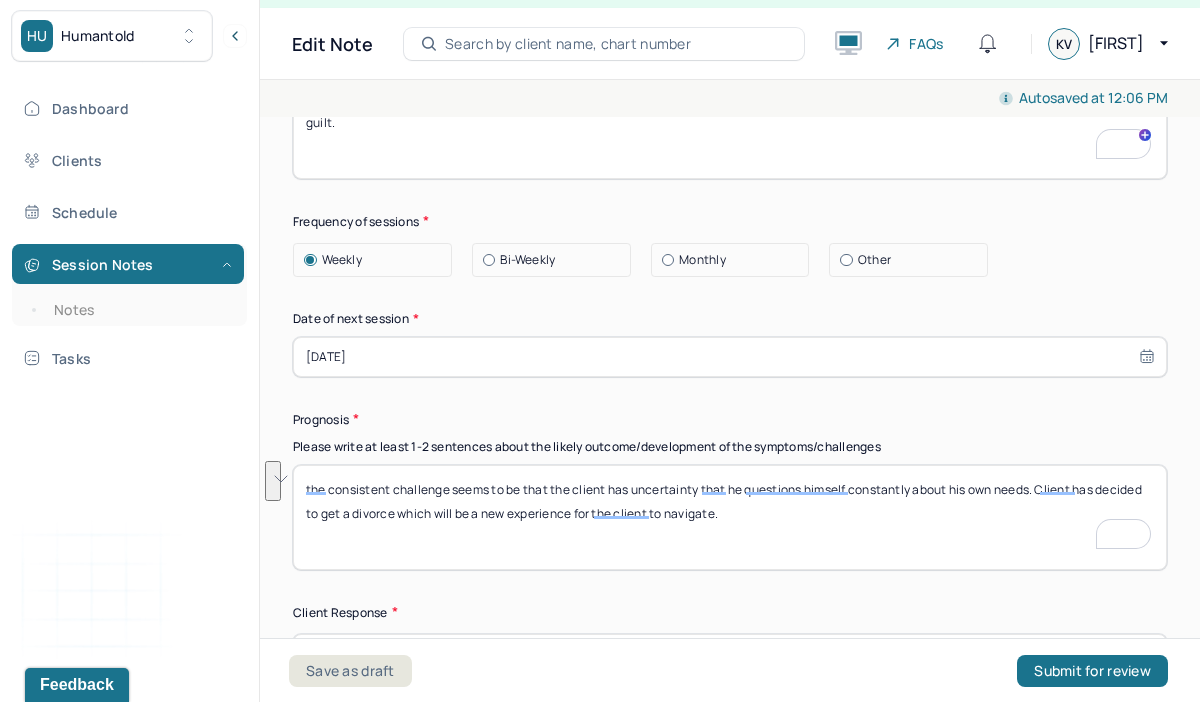 click on "the consistent challenge seems to be that the client has uncertainty that he questions himself constantly about his own needs. Client has decided to get a divorce which will be a new experience for the client to navigate." at bounding box center [730, 517] 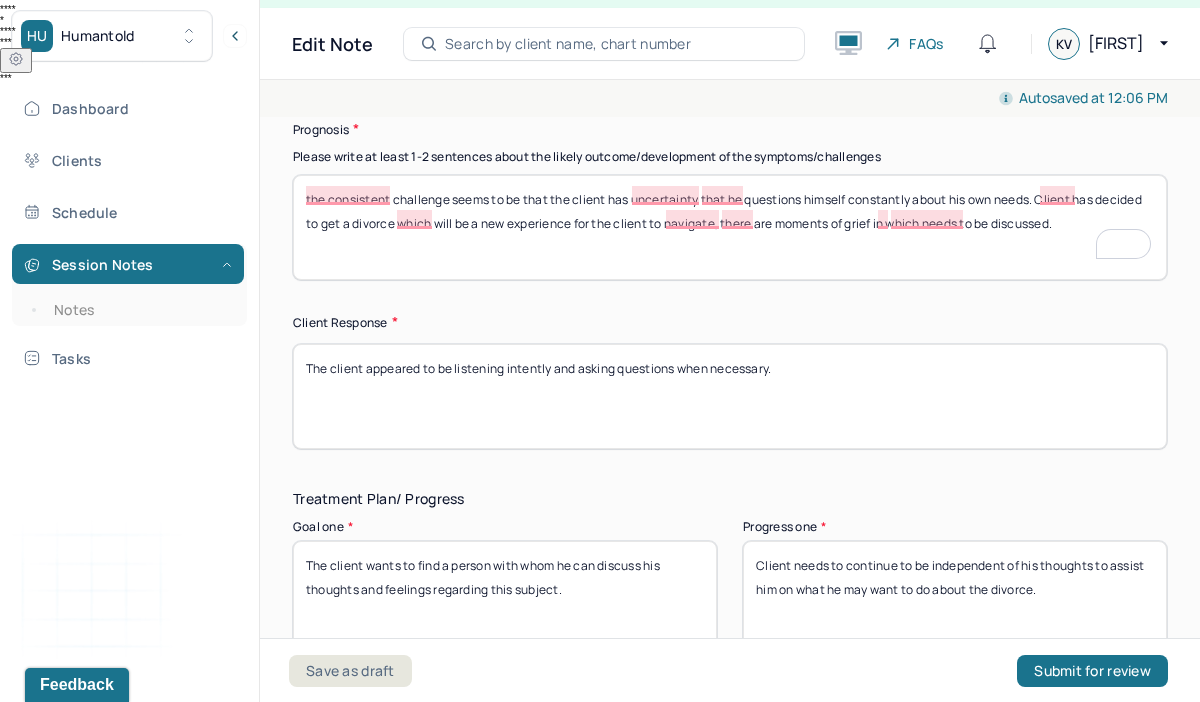 type on "the consistent challenge seems to be that the client has uncertainty that he questions himself constantly about his own needs. Client has decided to get a divorce which will be a new experience for the client to navigate, there are moments of grief in which needs to be discussed." 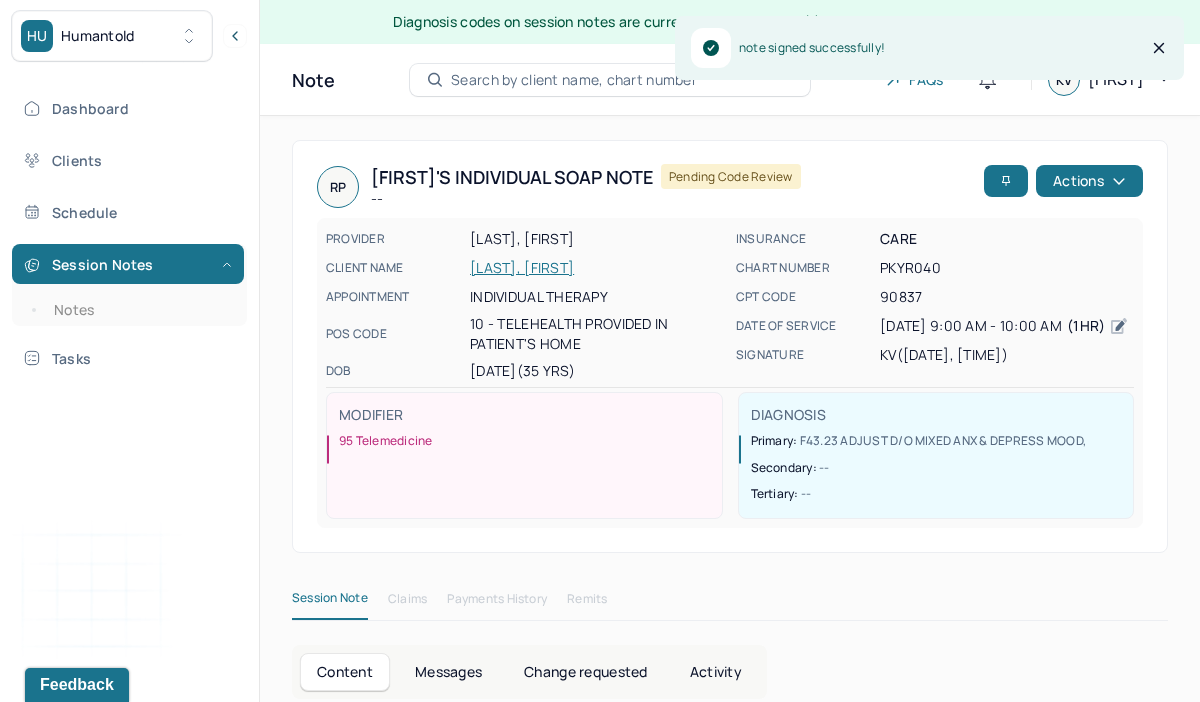 scroll, scrollTop: 36, scrollLeft: 0, axis: vertical 